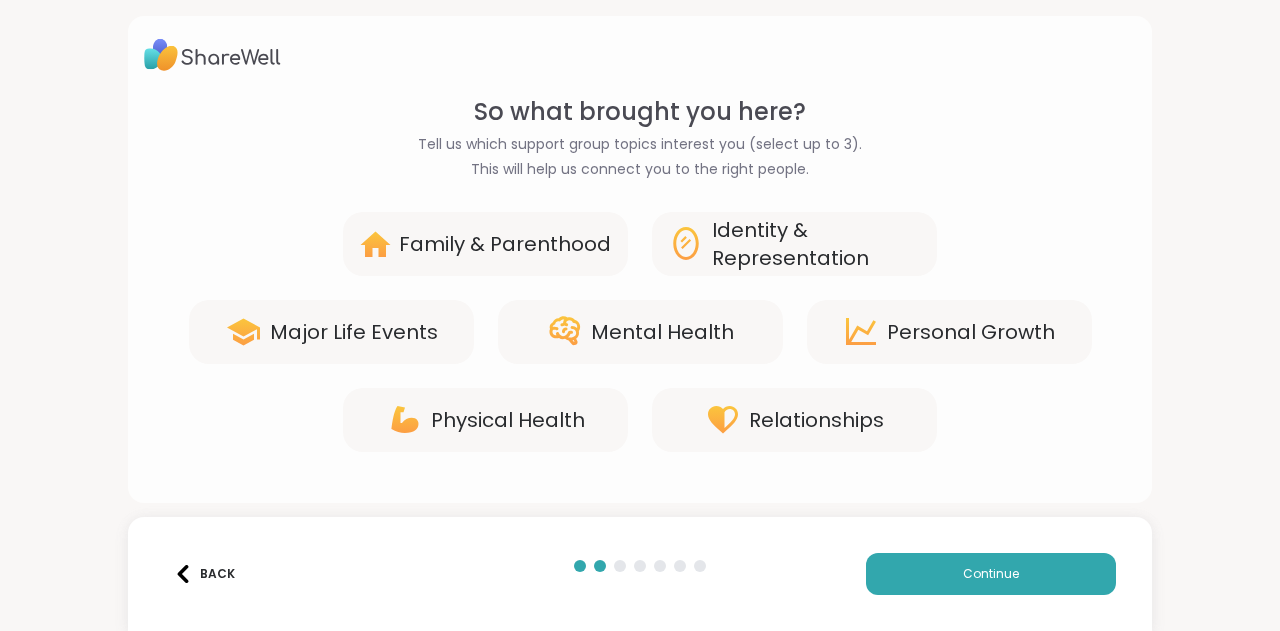 scroll, scrollTop: 0, scrollLeft: 0, axis: both 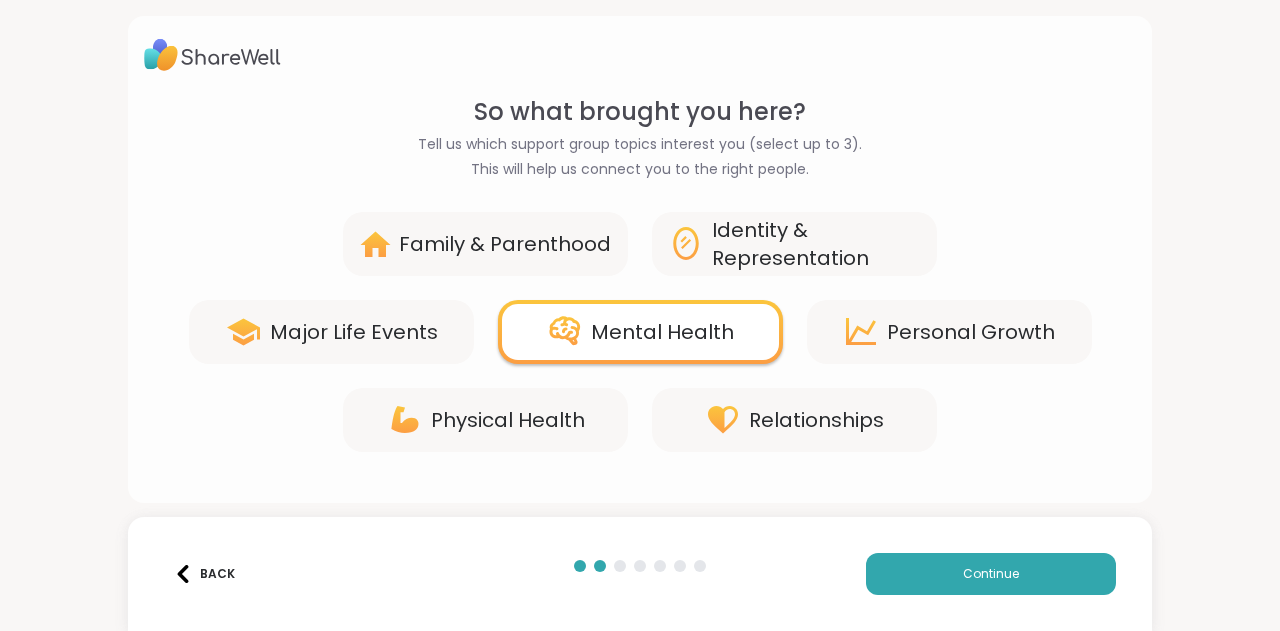 click on "Major Life Events" at bounding box center [354, 332] 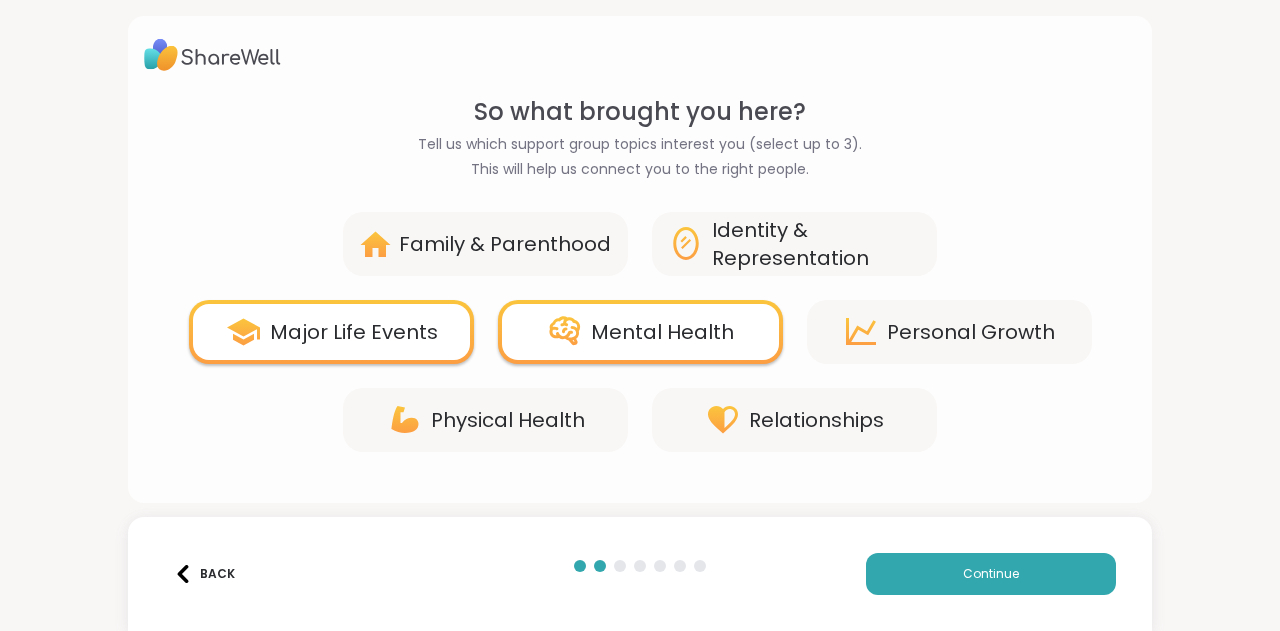 click on "Relationships" at bounding box center [794, 420] 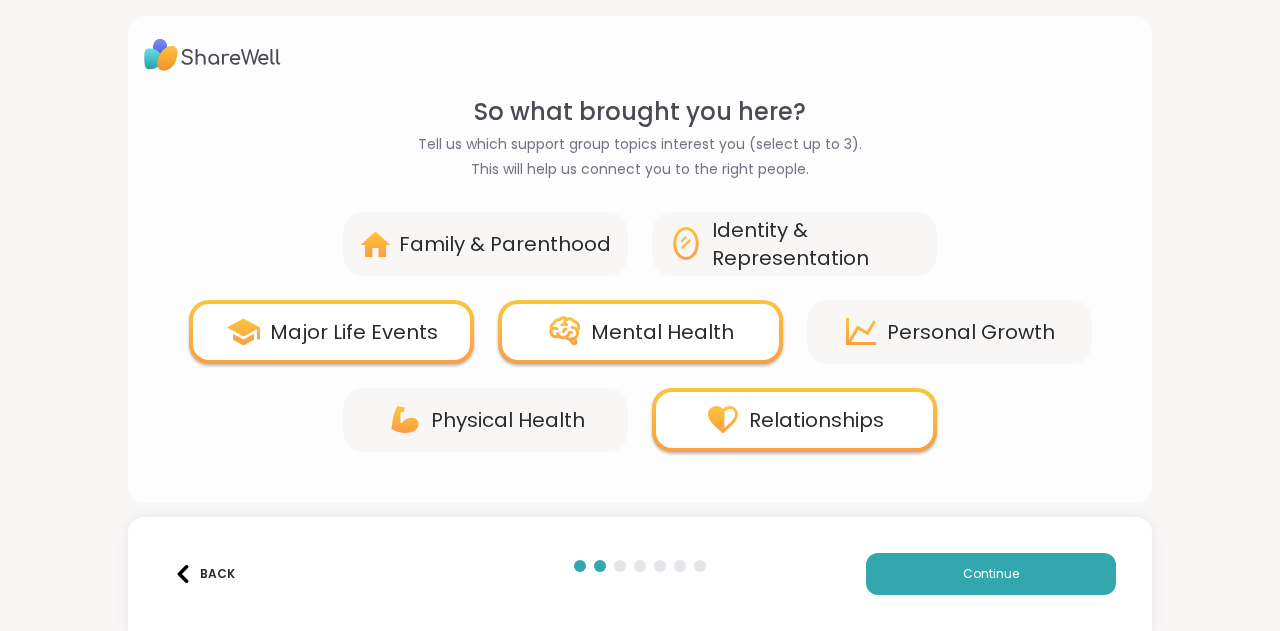 click on "Personal Growth" at bounding box center (971, 332) 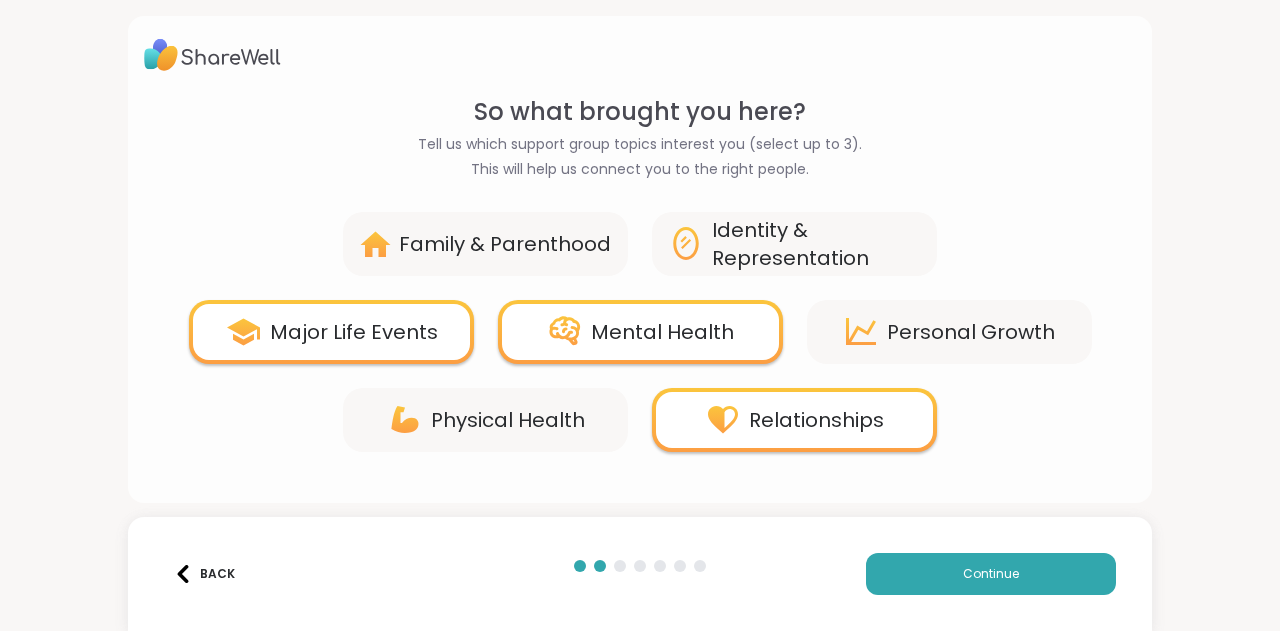click on "Physical Health" at bounding box center [485, 420] 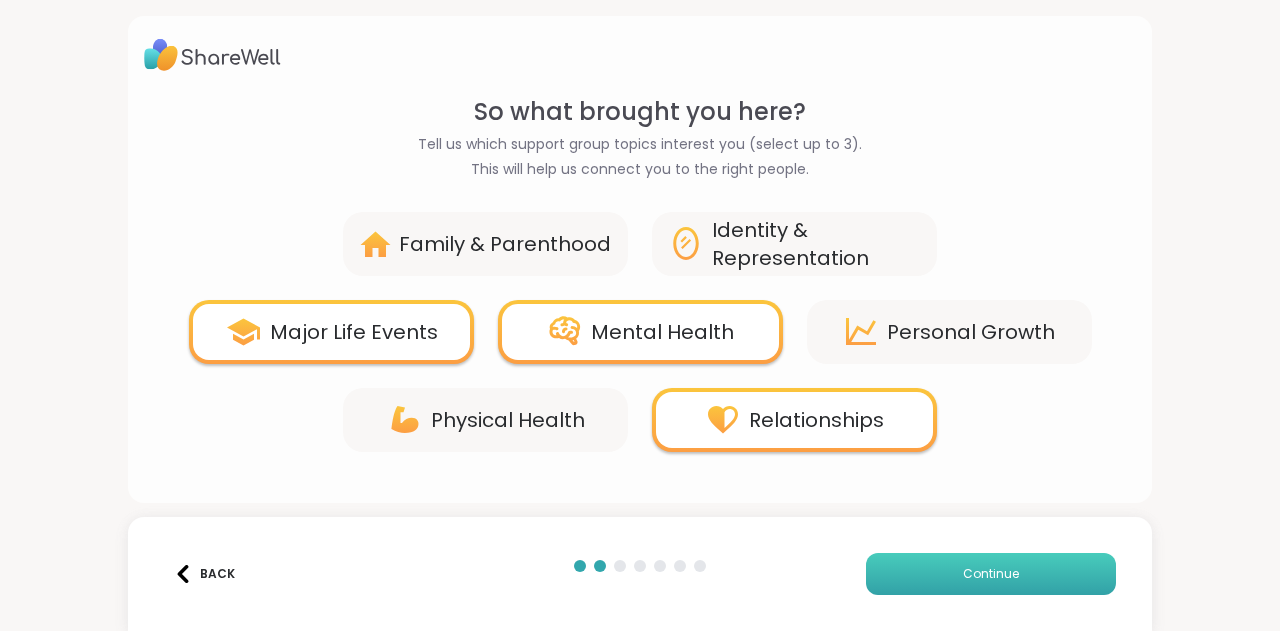 click on "Continue" at bounding box center [991, 574] 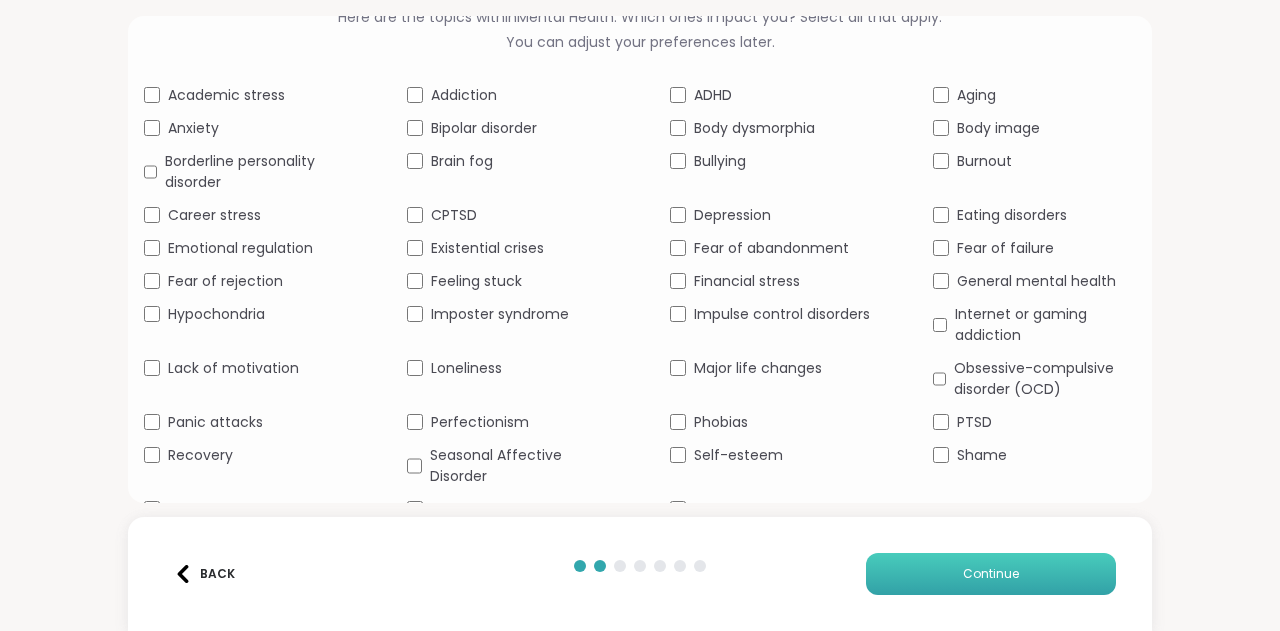 scroll, scrollTop: 143, scrollLeft: 0, axis: vertical 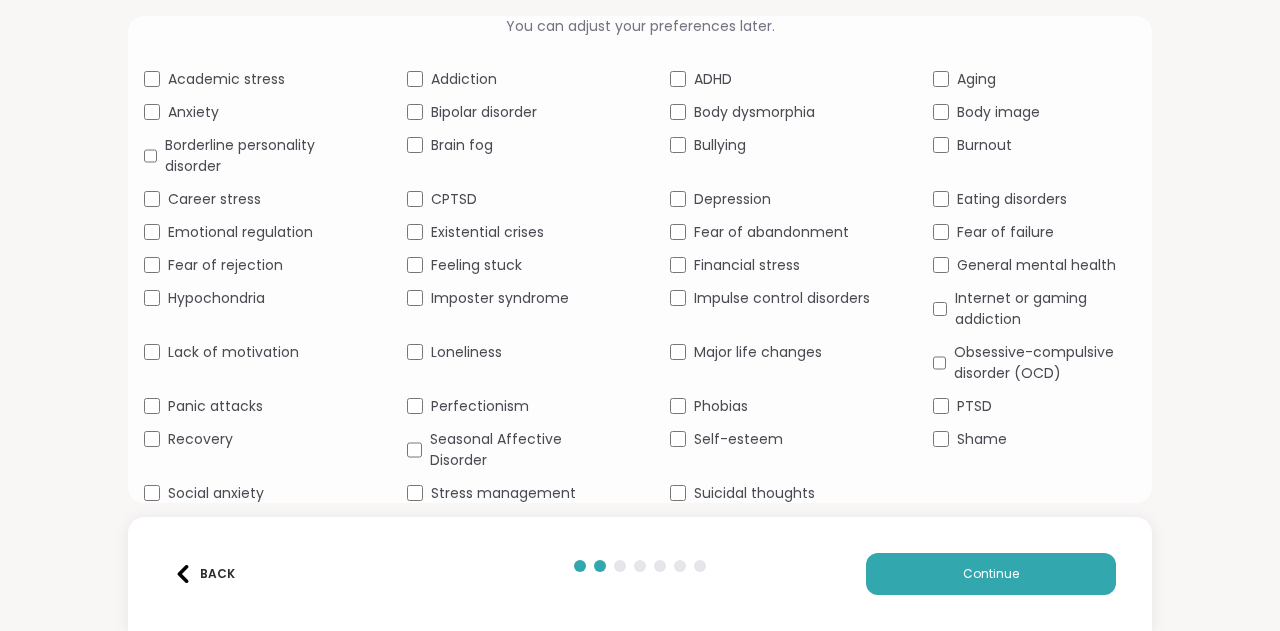 click on "Mental Health Here are the topics within  Mental Health . Which ones impact you? Select all that apply. You can adjust your preferences later. Academic stress Addiction ADHD Aging Anxiety Bipolar disorder Body dysmorphia Body image Borderline personality disorder Brain fog Bullying Burnout Career stress CPTSD Depression Eating disorders Emotional regulation Existential crises Fear of abandonment Fear of failure Fear of rejection Feeling stuck Financial stress General mental health Hypochondria Imposter syndrome Impulse control disorders Internet or gaming addiction Lack of motivation Loneliness Major life changes Obsessive-compulsive disorder (OCD) Panic attacks Perfectionism Phobias PTSD Recovery Seasonal Affective Disorder Self-esteem Shame Social anxiety Stress management Suicidal thoughts Back Continue" at bounding box center (640, 315) 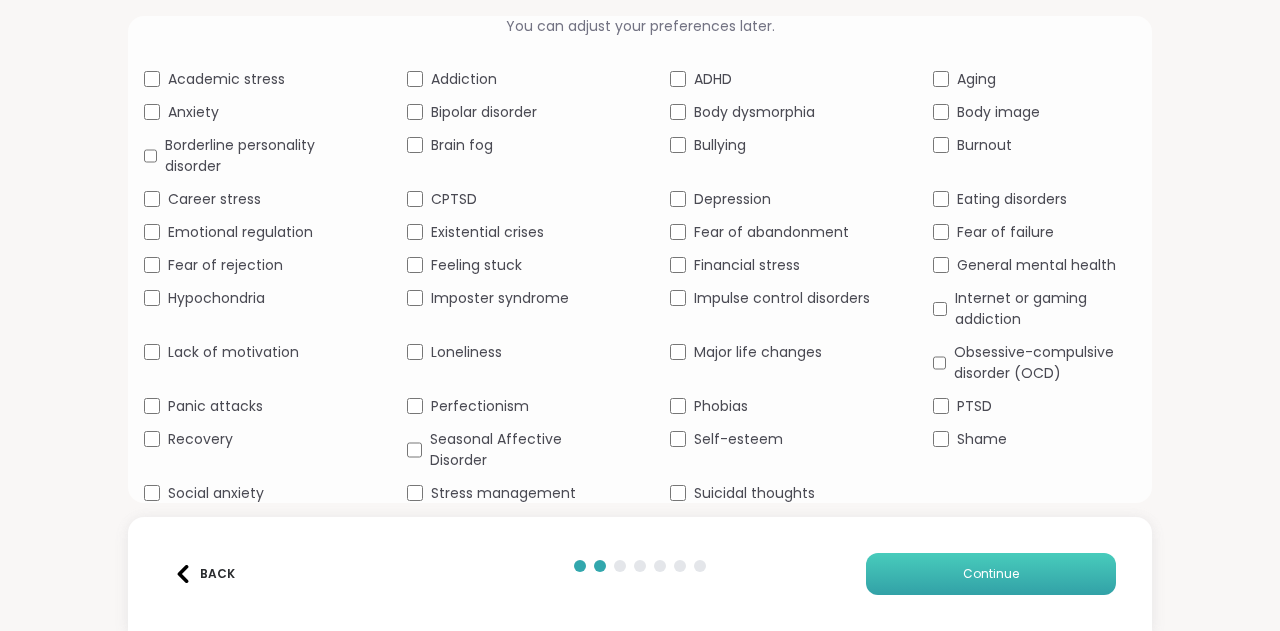 click on "Continue" at bounding box center [991, 574] 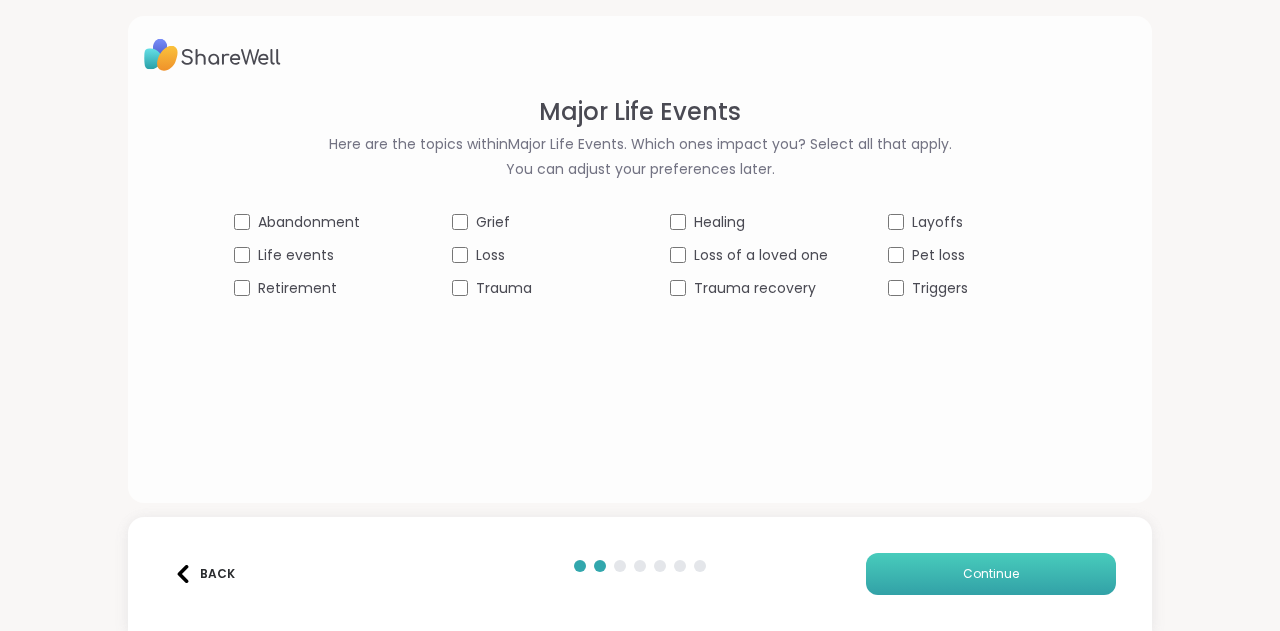 click on "Continue" at bounding box center (991, 574) 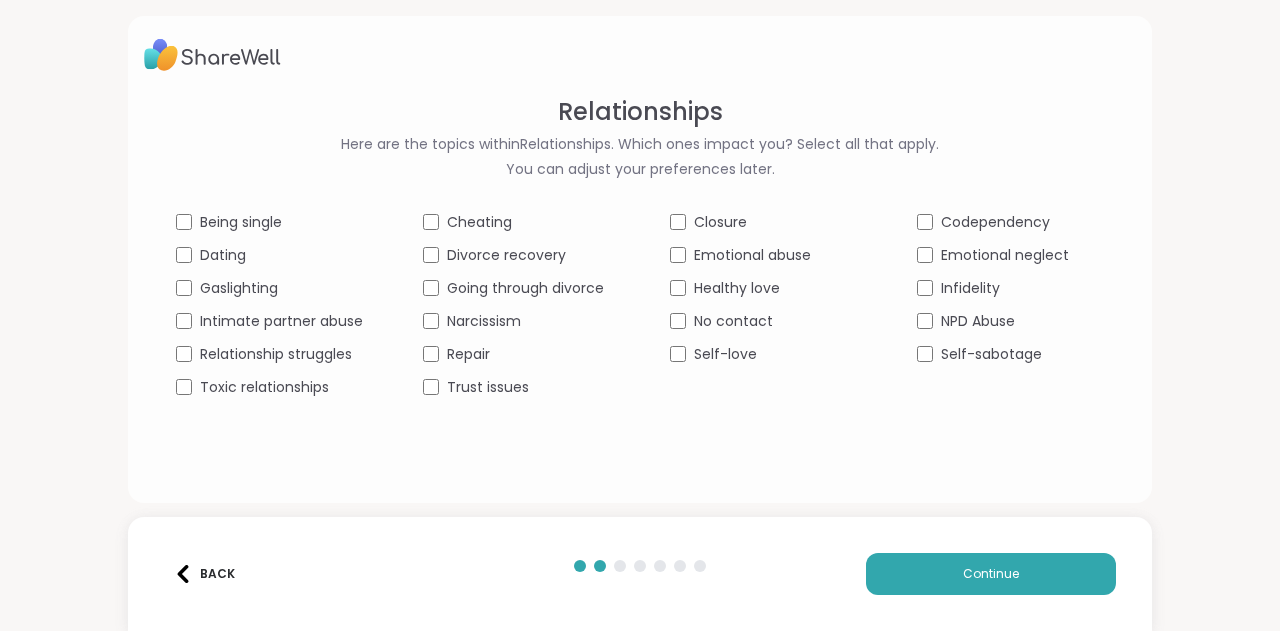 click on "Relationships Here are the topics within  Relationships . Which ones impact you? Select all that apply. You can adjust your preferences later. Being single Cheating Closure Codependency Dating Divorce recovery Emotional abuse Emotional neglect Gaslighting Going through divorce Healthy love Infidelity Intimate partner abuse Narcissism No contact NPD Abuse Relationship struggles Repair Self-love Self-sabotage Toxic relationships Trust issues" at bounding box center (640, 290) 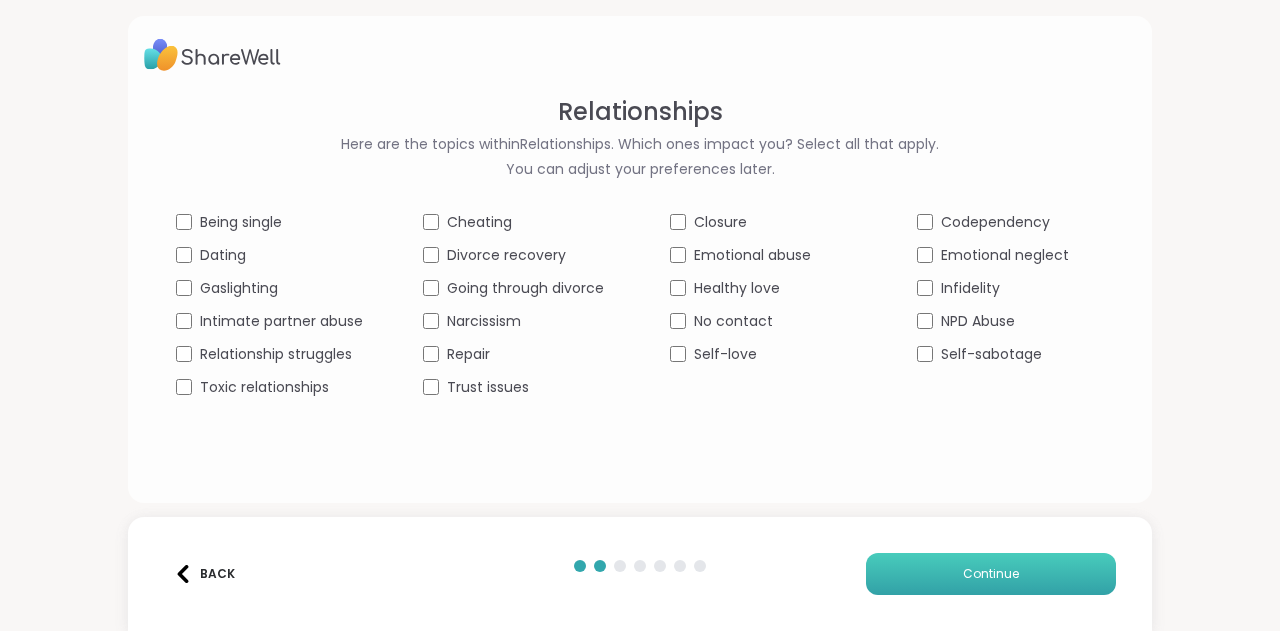 click on "Continue" at bounding box center (991, 574) 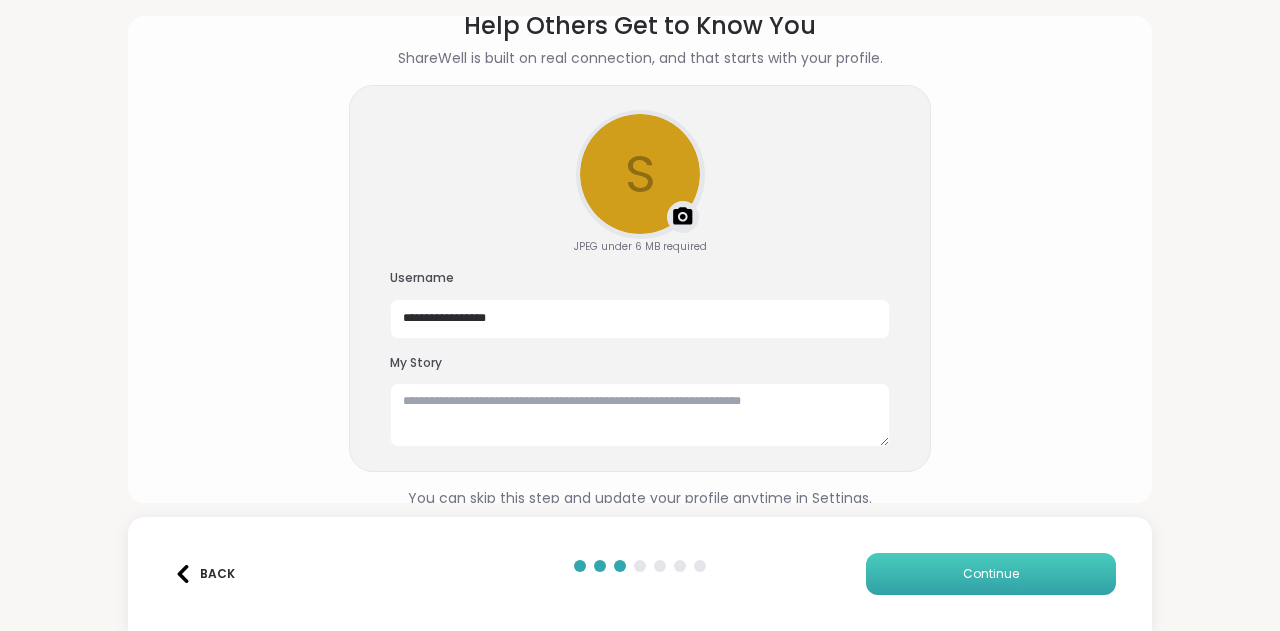 scroll, scrollTop: 91, scrollLeft: 0, axis: vertical 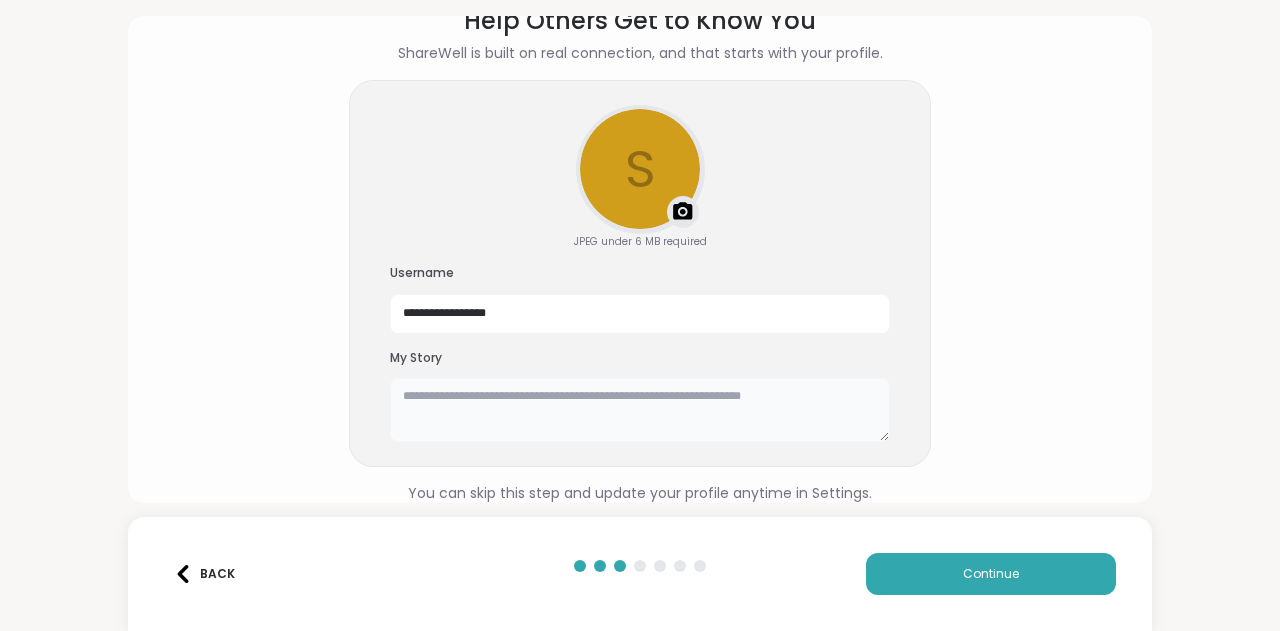 click at bounding box center (640, 410) 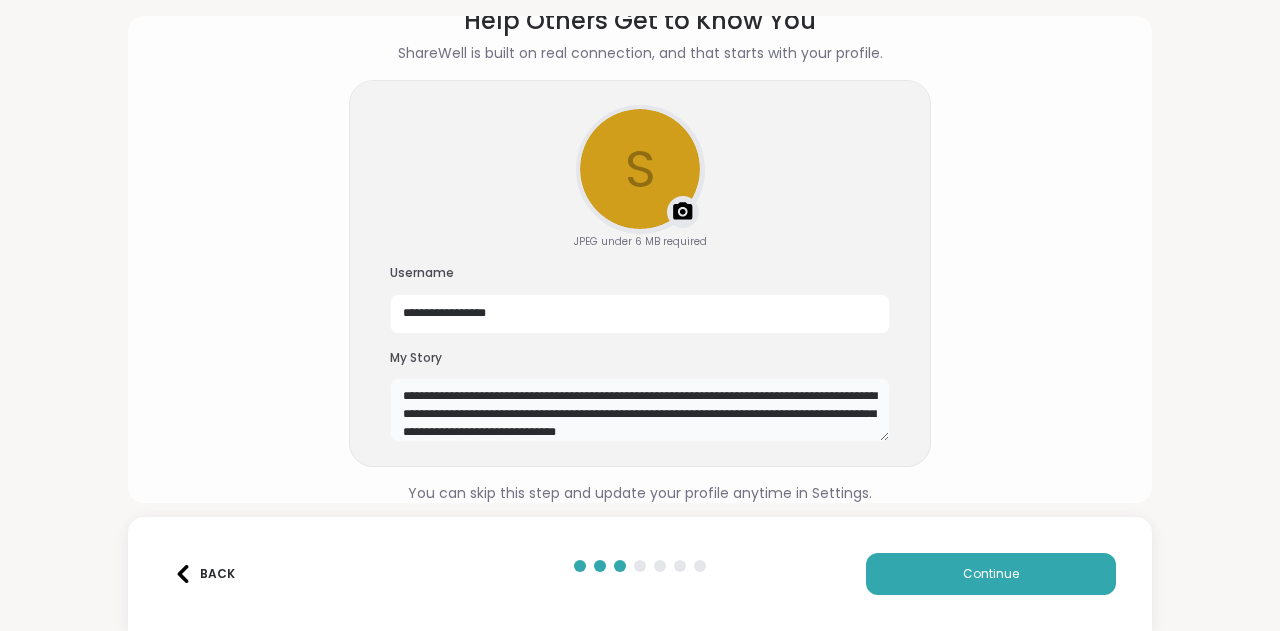 scroll, scrollTop: 16, scrollLeft: 0, axis: vertical 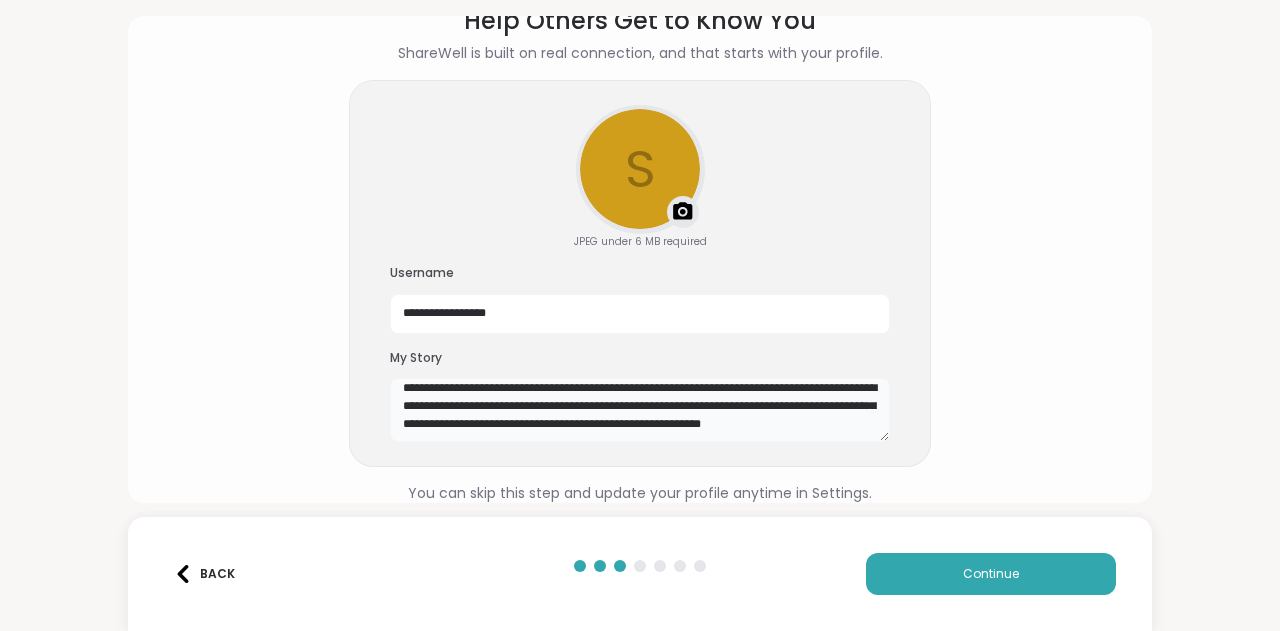 type on "**********" 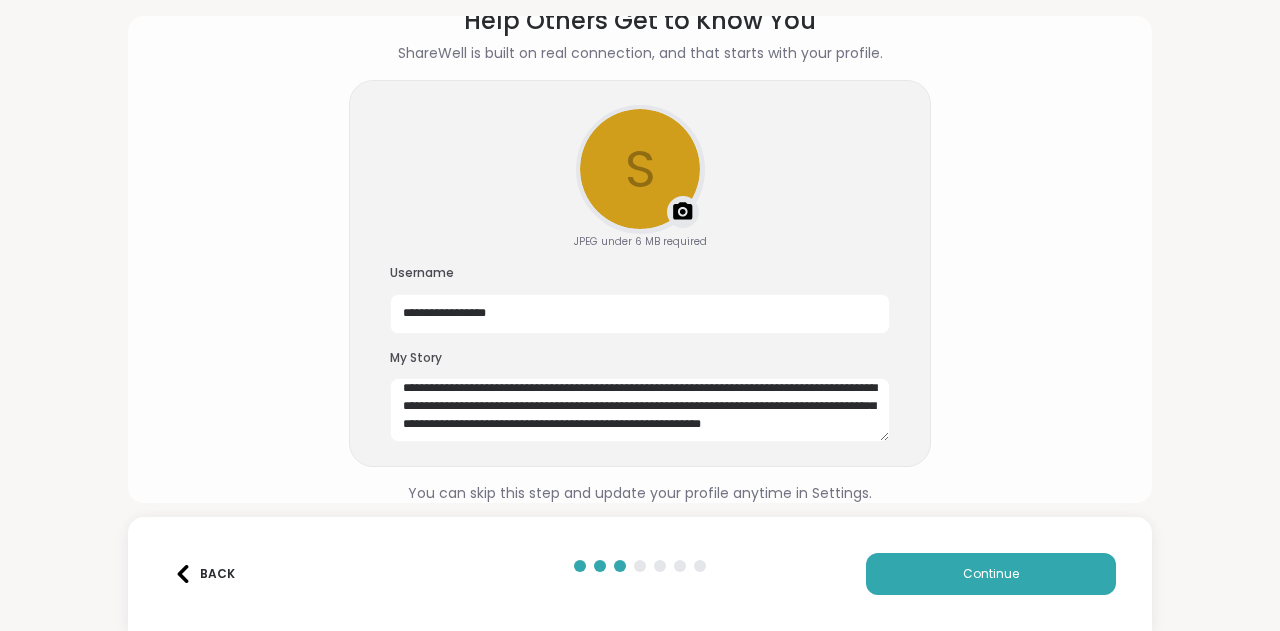 click on "**********" at bounding box center (640, 259) 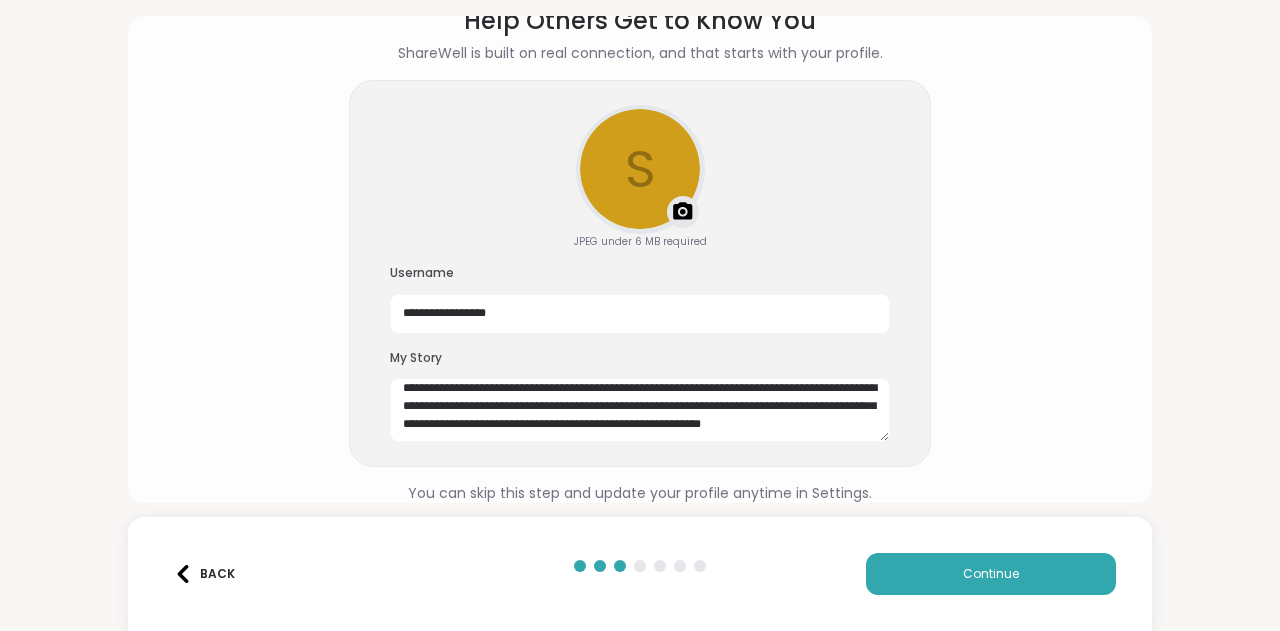 scroll, scrollTop: 0, scrollLeft: 0, axis: both 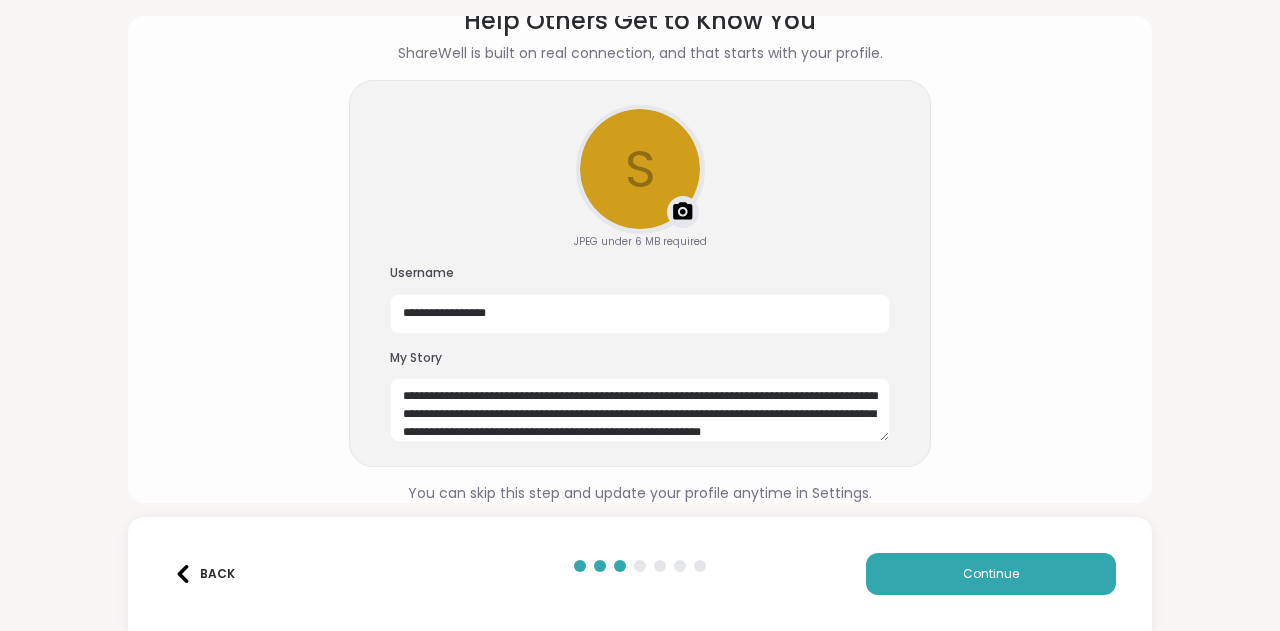 click on "Continue" at bounding box center (991, 574) 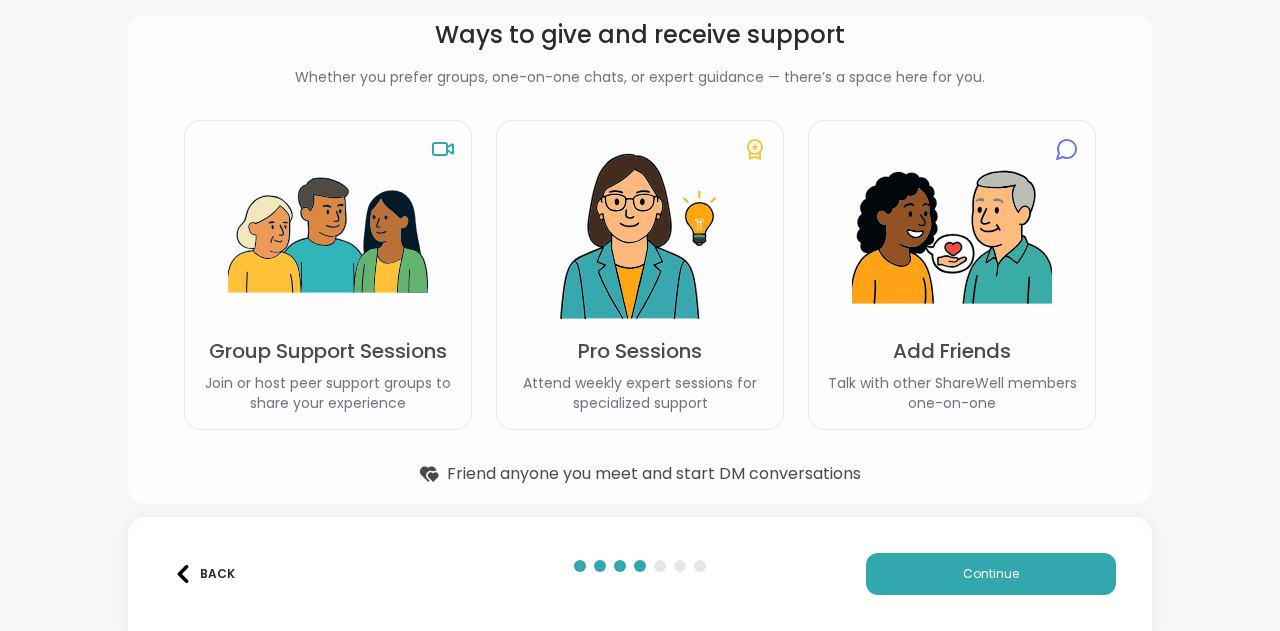 click on "Ways to give and receive support Whether you prefer groups, one-on-one chats, or expert guidance — there’s a space here for you. Group Support Sessions Join or host peer support groups to share your experience Pro Sessions Attend weekly expert sessions for specialized support Add Friends Talk with other ShareWell members one-on-one   Friend anyone you meet and start DM conversations Back Continue" at bounding box center [640, 315] 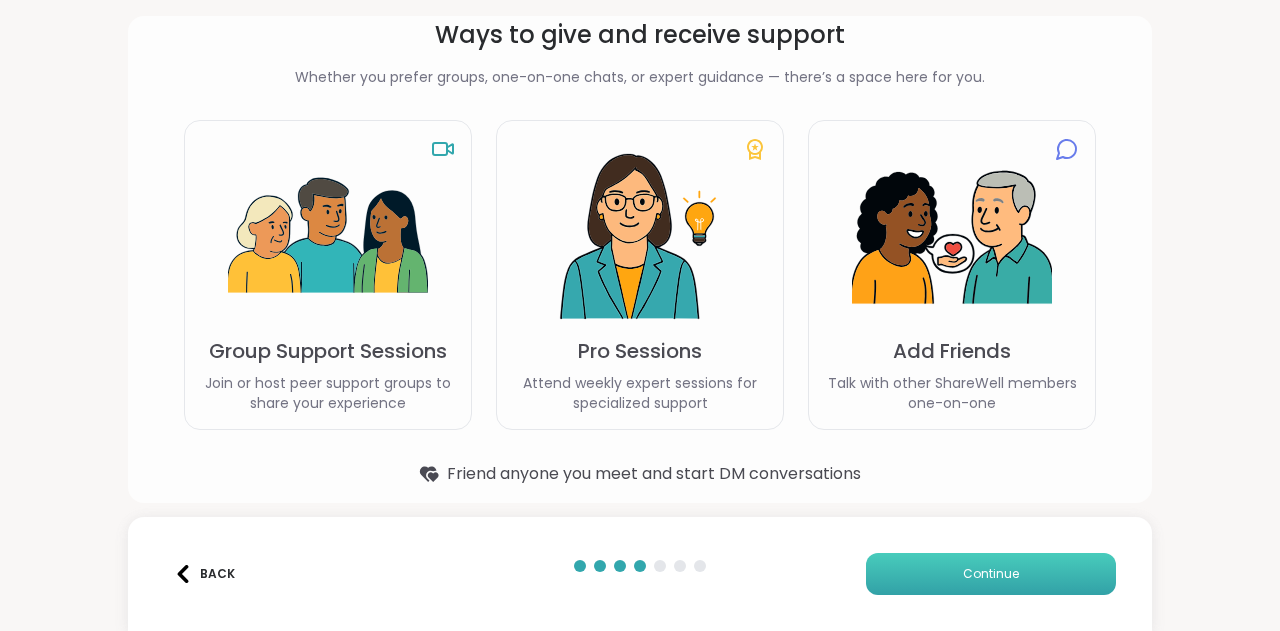 click on "Continue" at bounding box center (991, 574) 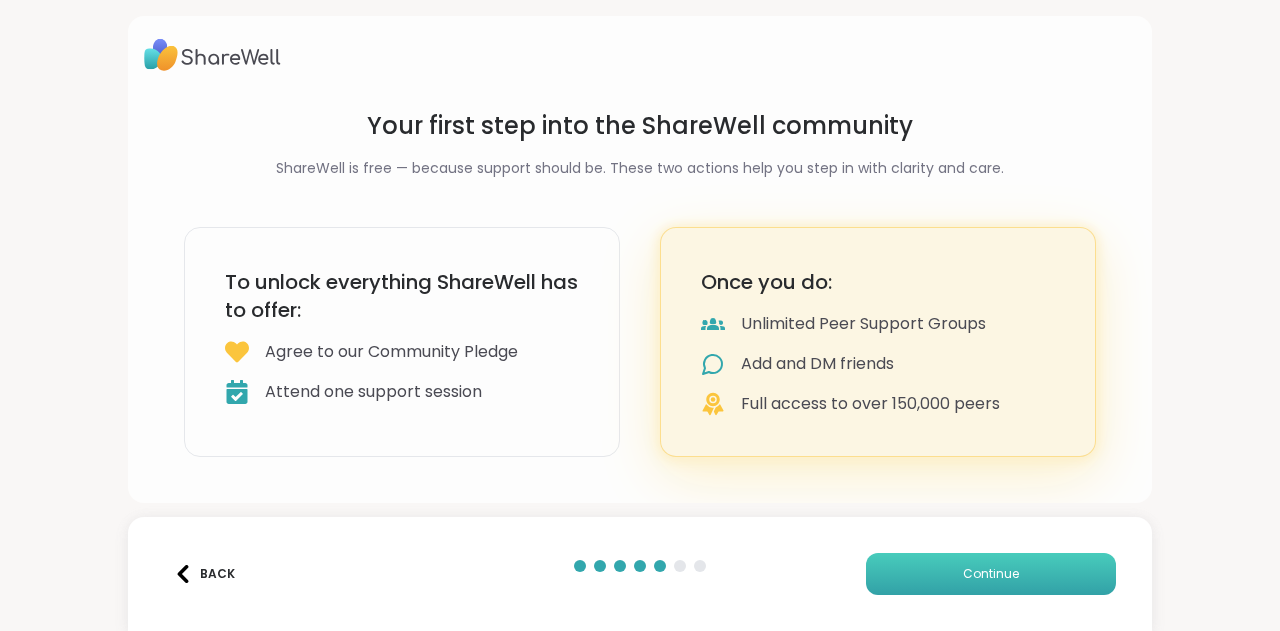 click on "Continue" at bounding box center (991, 574) 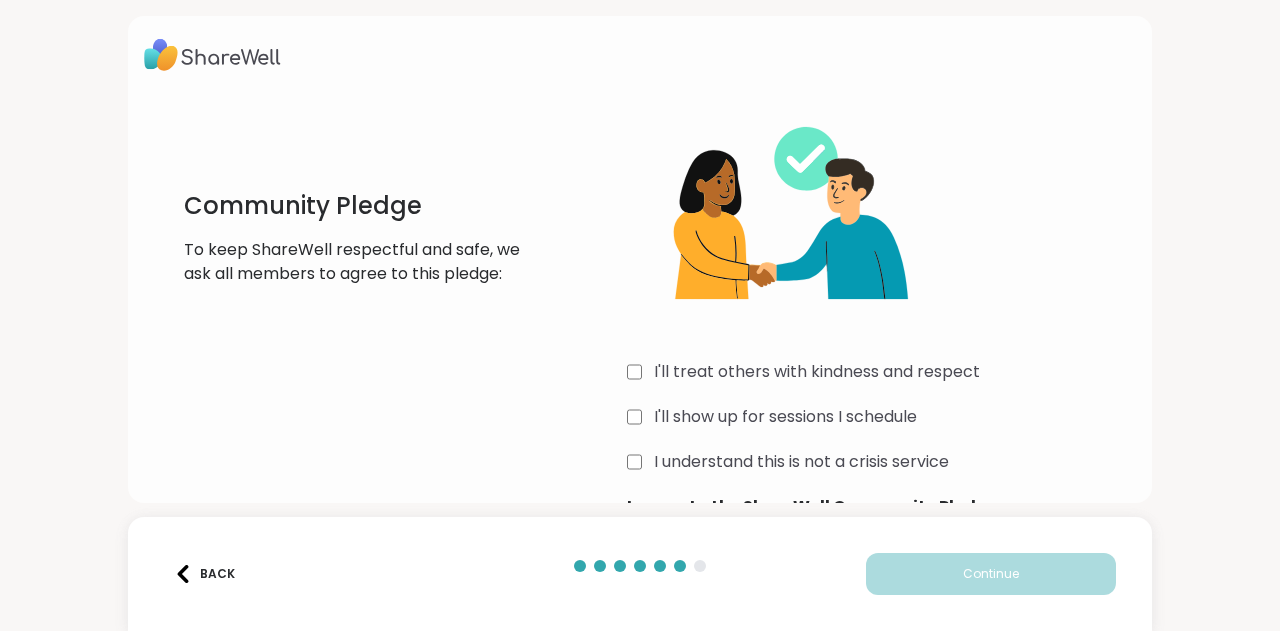 click on "I'll treat others with kindness and respect I'll show up for sessions I schedule I understand this is not a crisis service I agree to the ShareWell Community Pledge" at bounding box center (881, 306) 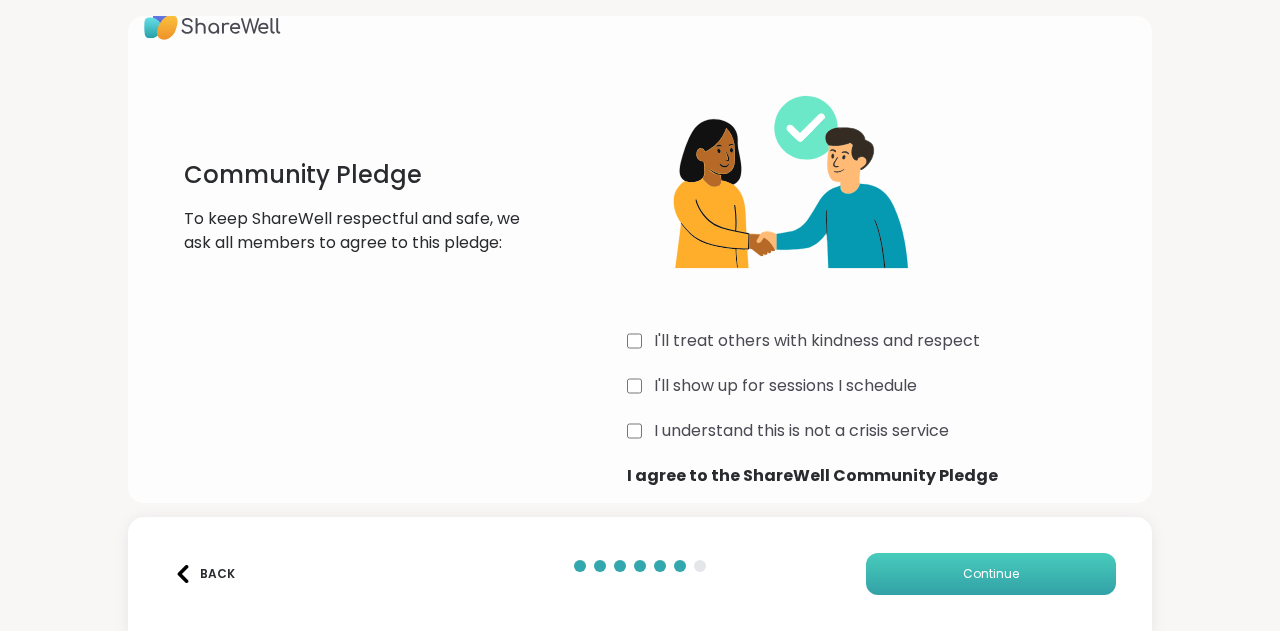 click on "Continue" at bounding box center [991, 574] 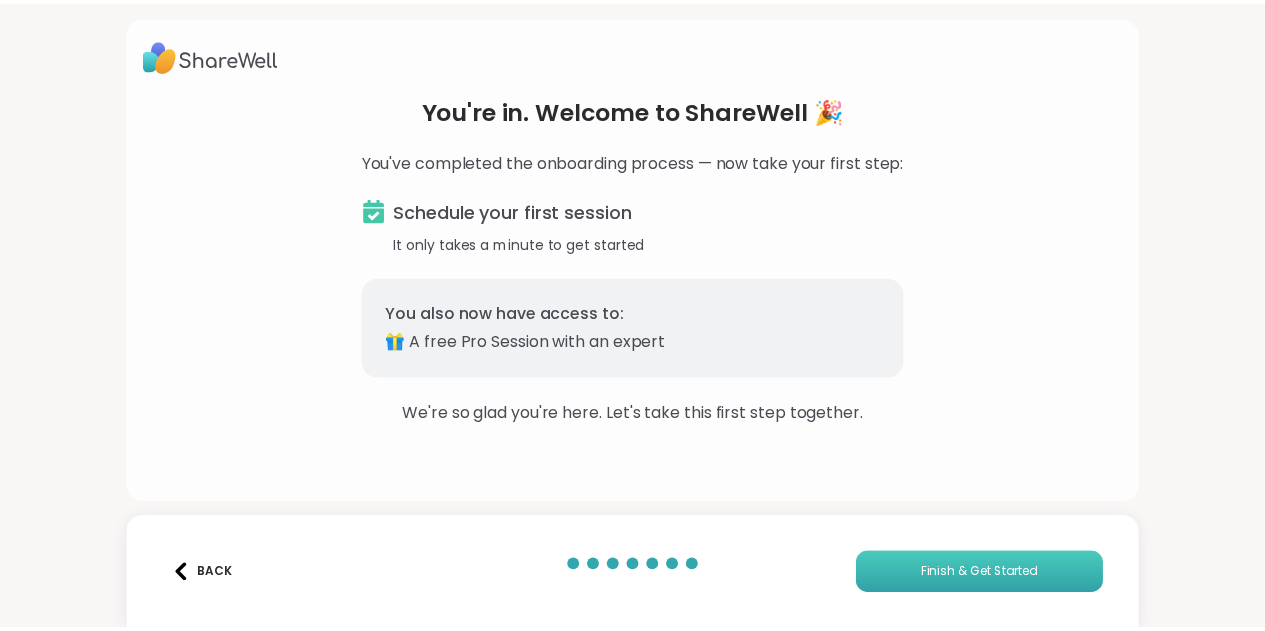 scroll, scrollTop: 0, scrollLeft: 0, axis: both 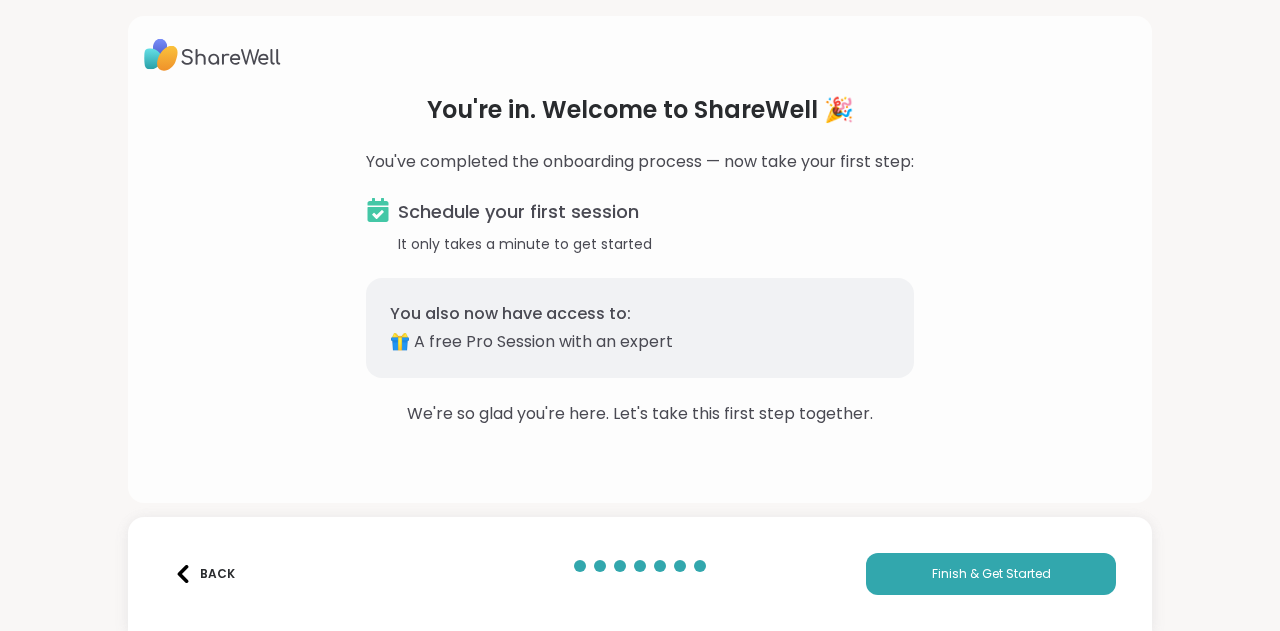 click on "Schedule your first session It only takes a minute to get started You also now have access to: 🎁 A free Pro Session with an expert" at bounding box center [640, 288] 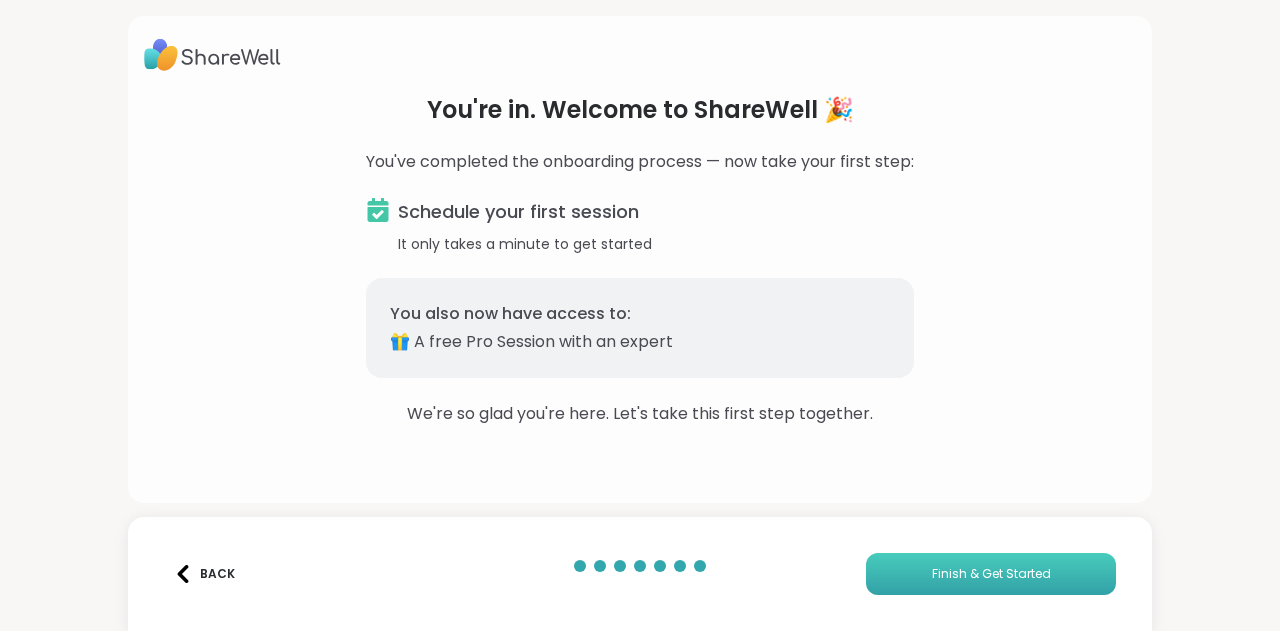 click on "Finish & Get Started" at bounding box center [991, 574] 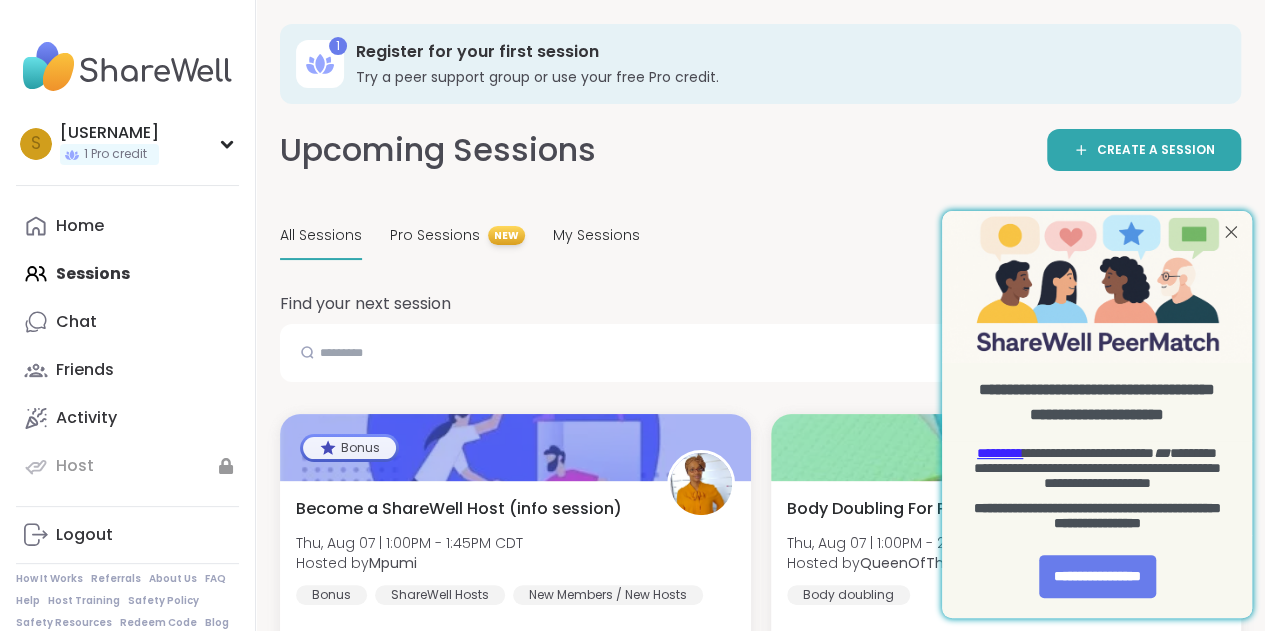 scroll, scrollTop: 0, scrollLeft: 0, axis: both 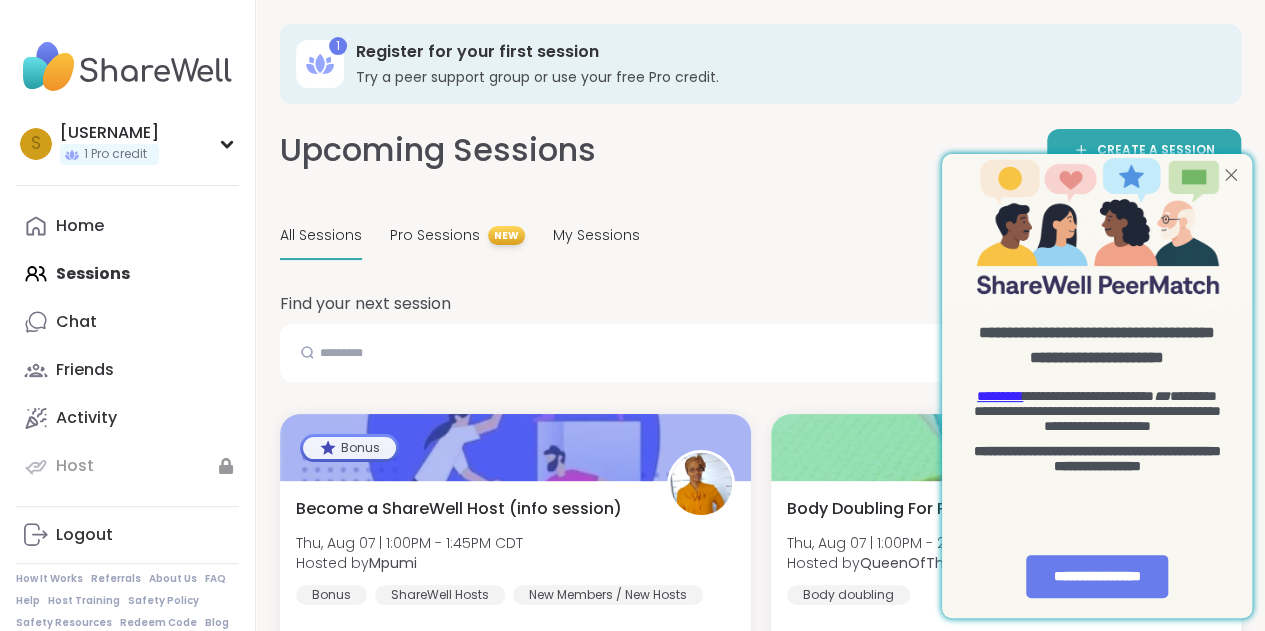 click at bounding box center (1231, 175) 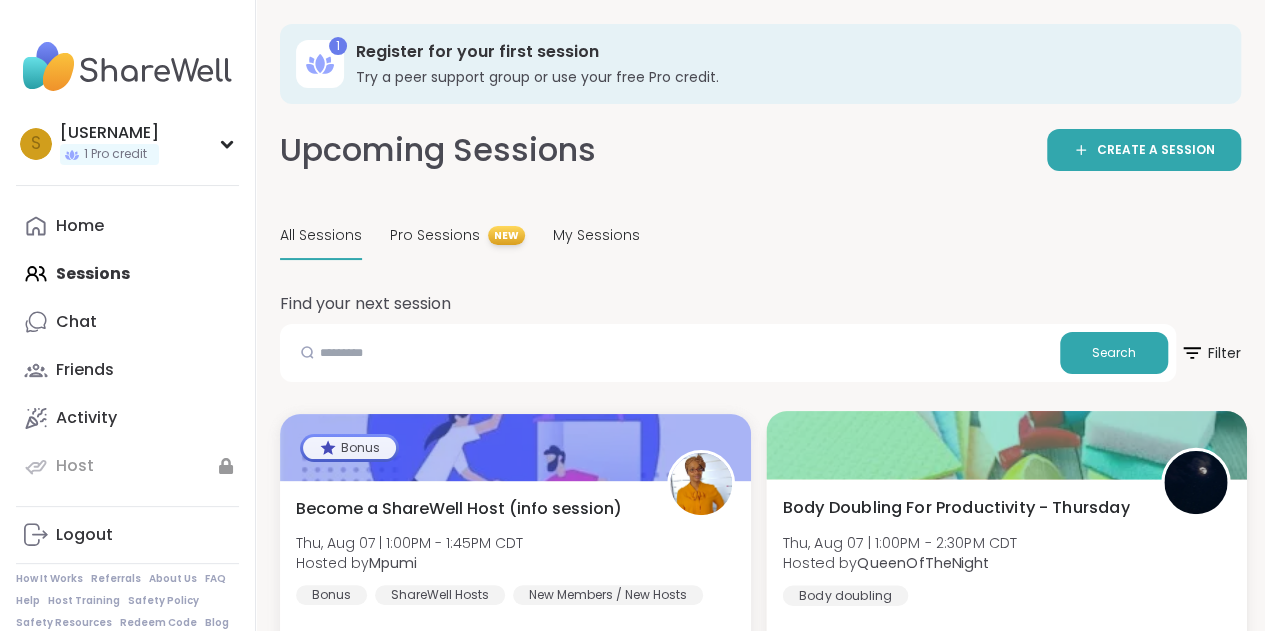 click at bounding box center [1006, 445] 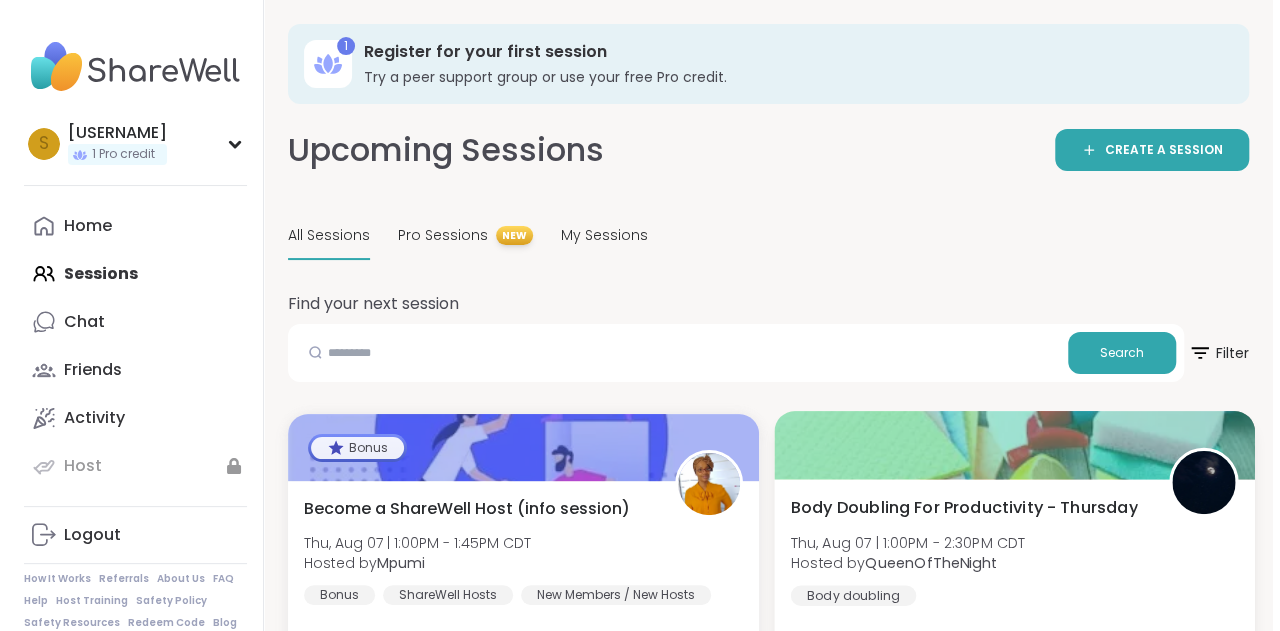 scroll, scrollTop: 25, scrollLeft: 0, axis: vertical 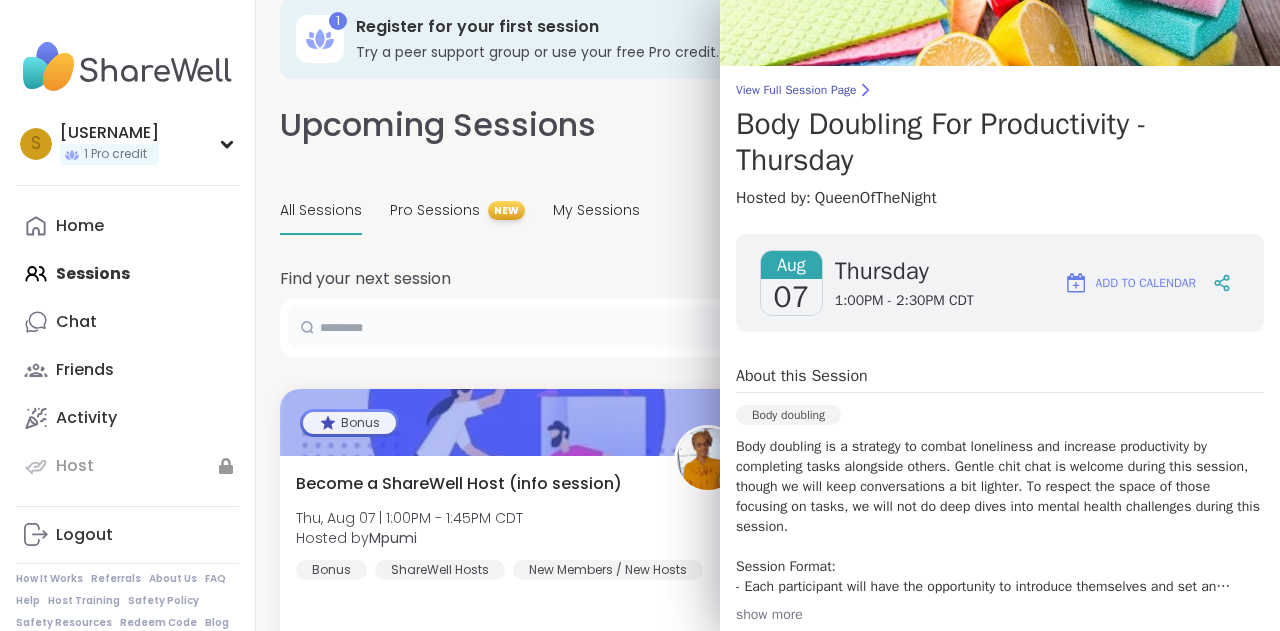 click at bounding box center (677, 327) 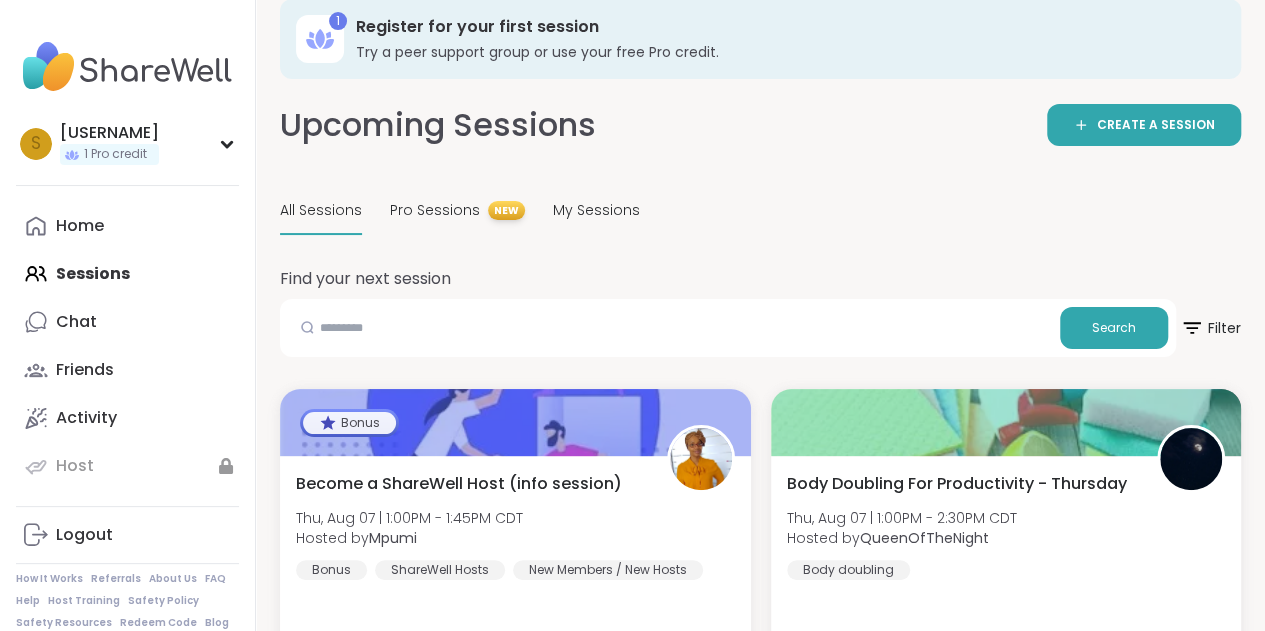 click on "All Sessions Pro Sessions NEW My Sessions" at bounding box center (760, 211) 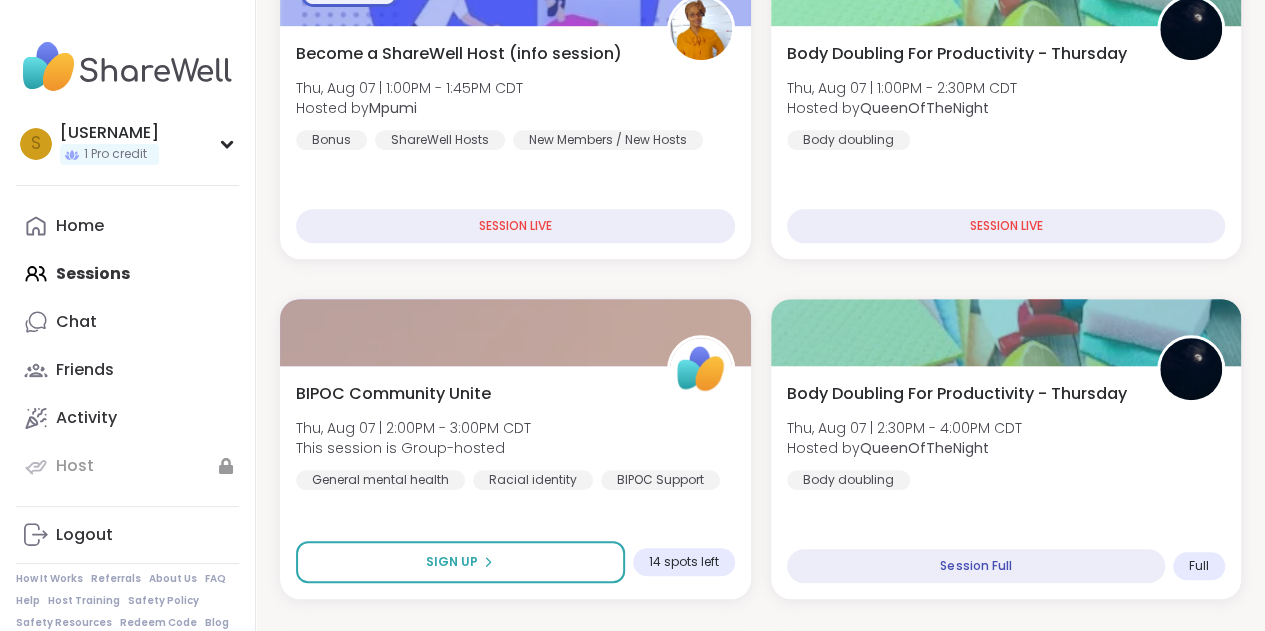 scroll, scrollTop: 440, scrollLeft: 0, axis: vertical 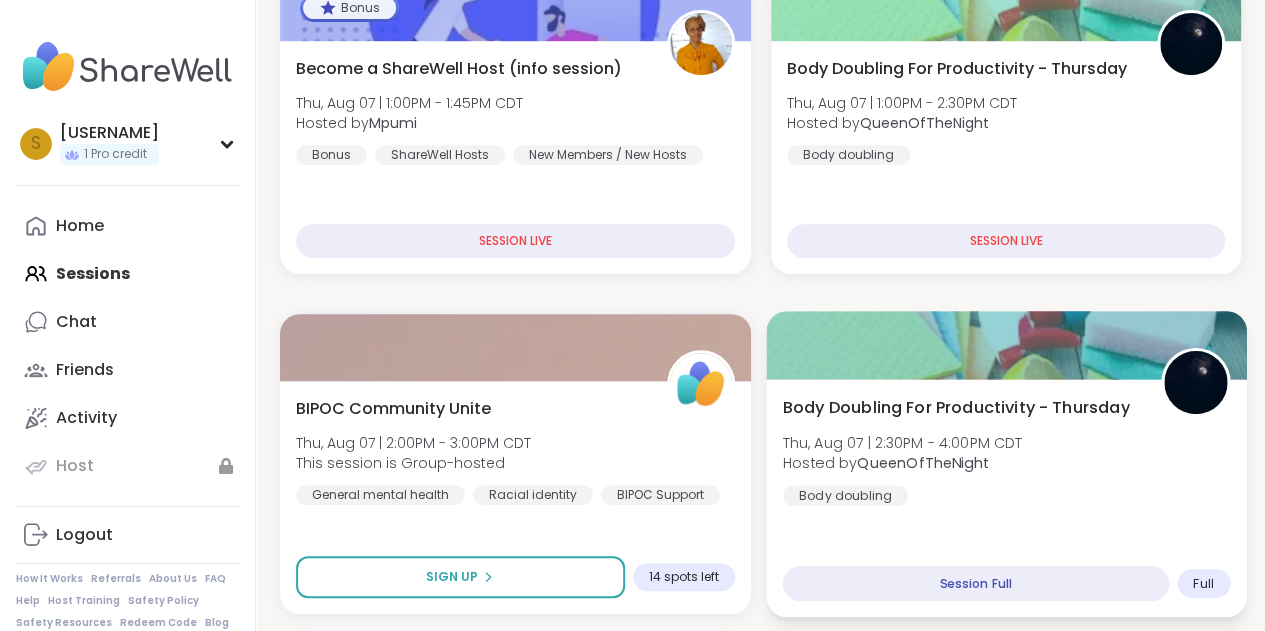 click on "Body Doubling For Productivity - Thursday" at bounding box center (955, 407) 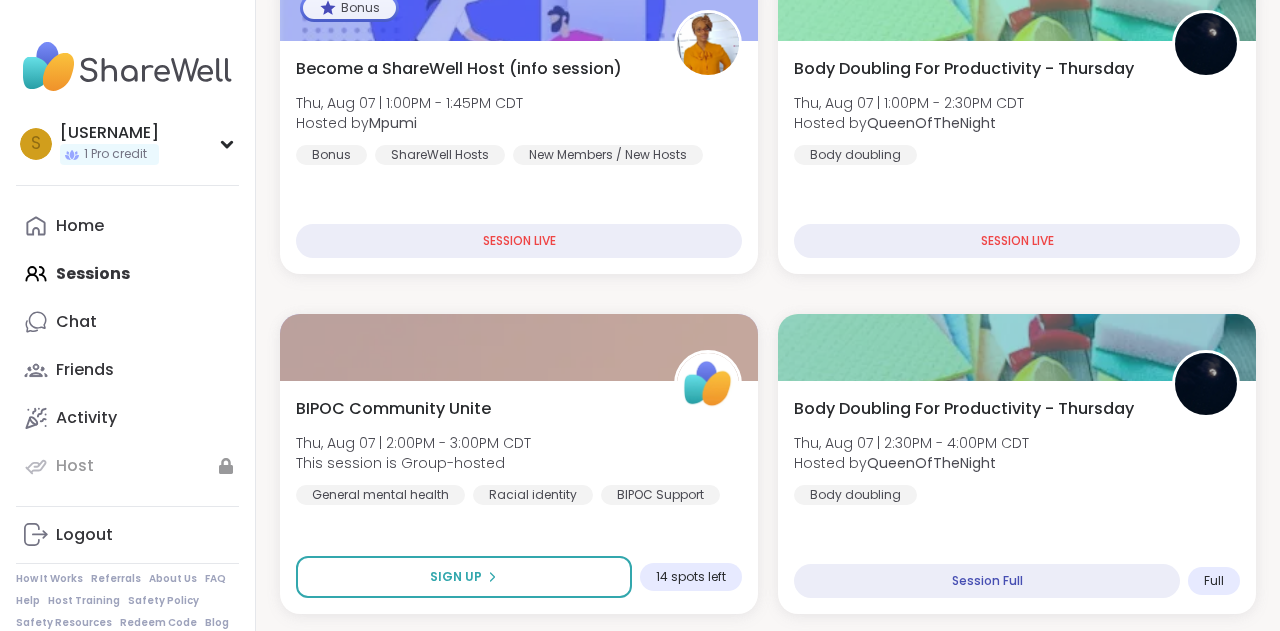 click on "Bonus Become a ShareWell Host (info session) Thu, Aug 07 | 1:00PM - 1:45PM CDT Hosted by  @[USERNAME] Bonus ShareWell Hosts New Members / New Hosts SESSION LIVE Body Doubling For Productivity - Thursday Thu, Aug 07 | 1:00PM - 2:30PM CDT Hosted by  @[USERNAME] Body doubling SESSION LIVE BIPOC Community Unite  Thu, Aug 07 | 2:00PM - 3:00PM CDT This session is Group-hosted General mental health Racial identity BIPOC Support Sign Up 14 spots left Body Doubling For Productivity - Thursday Thu, Aug 07 | 2:30PM - 4:00PM CDT Hosted by  @[USERNAME] Body doubling Session Full Full Menopause Sisters Thu, Aug 07 | 2:30PM - 3:30PM CDT Hosted by  @[USERNAME] Self-care Session Full Full Toxic relationships and difficult people Thu, Aug 07 | 3:00PM - 4:00PM CDT Hosted by  @[USERNAME] Self-care Relationship struggles Session Full Full Journaling - Helping ourselves grow! Thu, Aug 07 | 4:00PM - 5:00PM CDT Hosted by  @[USERNAME] Self-care Growth Self-Improvement Sign Up 2 spots left Real Talk on Boundaries & Self-Care Hosted by  Full" at bounding box center (768, 3014) 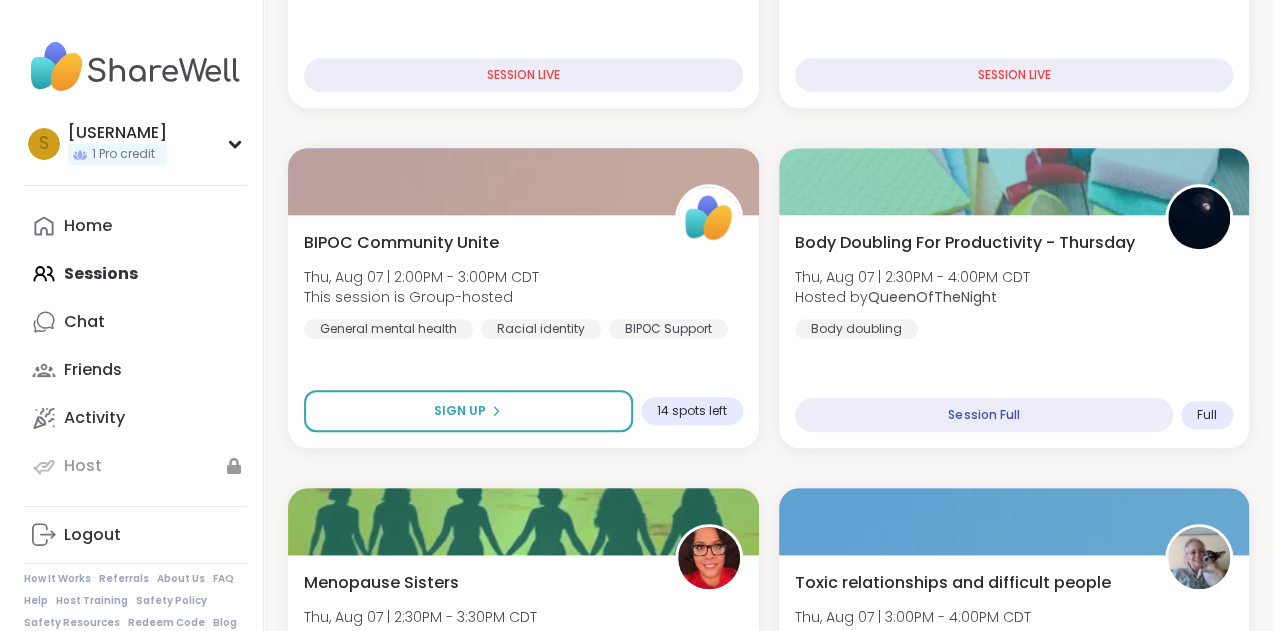 scroll, scrollTop: 613, scrollLeft: 0, axis: vertical 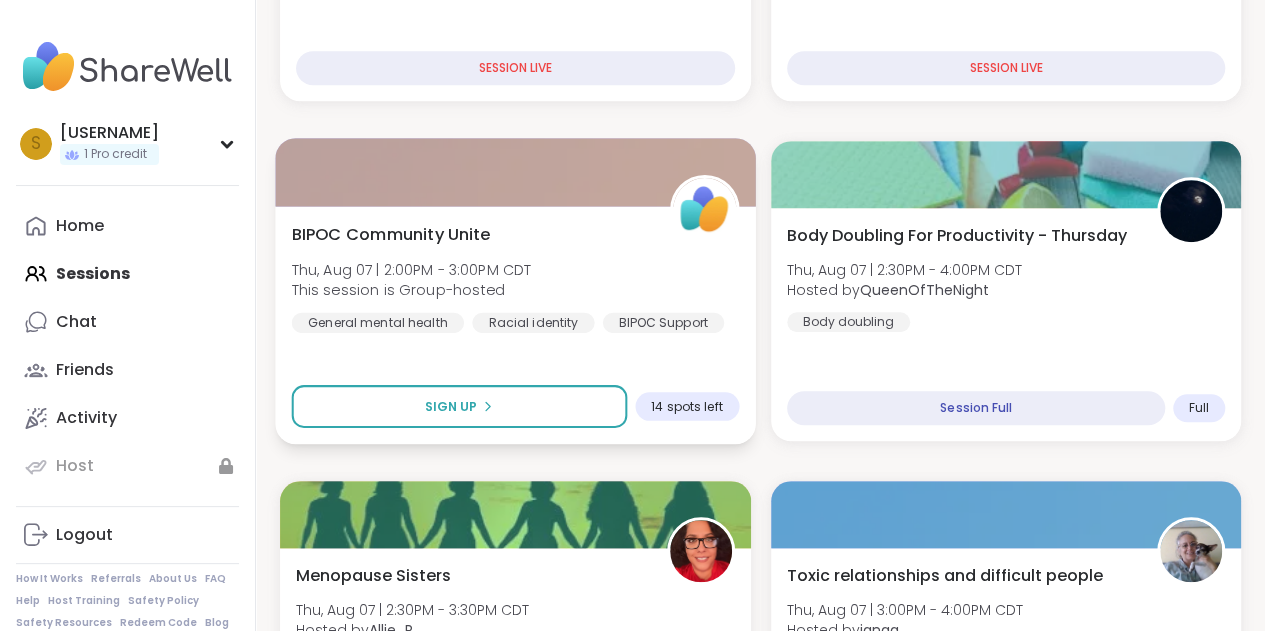 click on "BIPOC Community Unite" at bounding box center [391, 234] 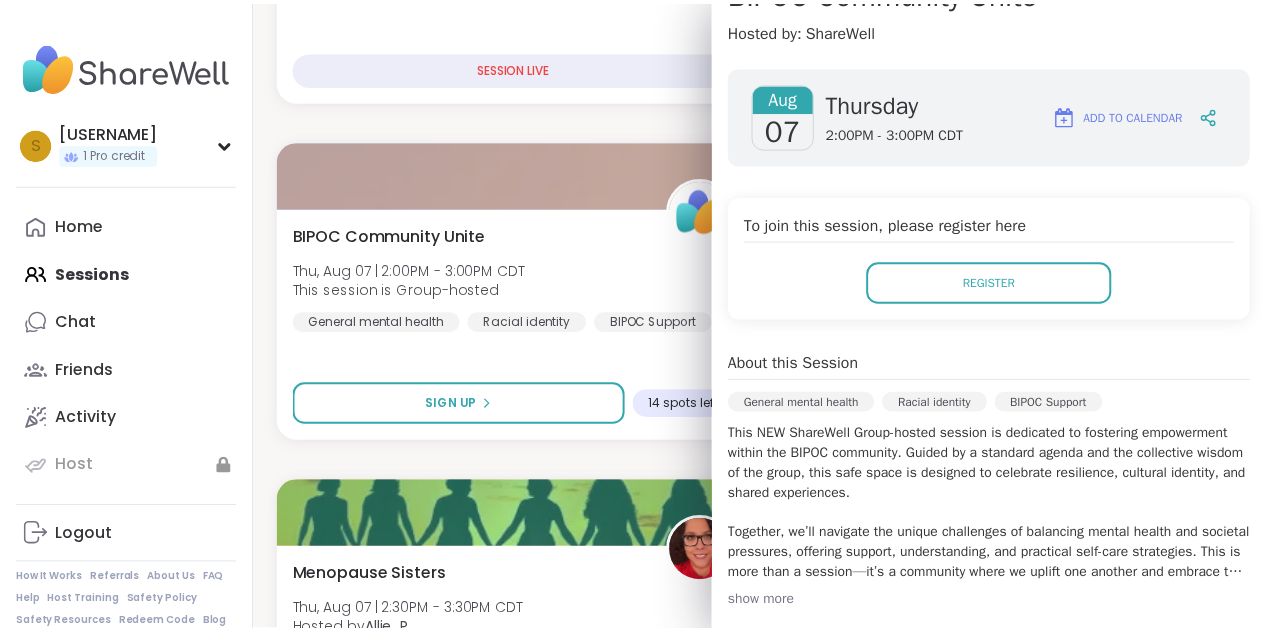 scroll, scrollTop: 558, scrollLeft: 0, axis: vertical 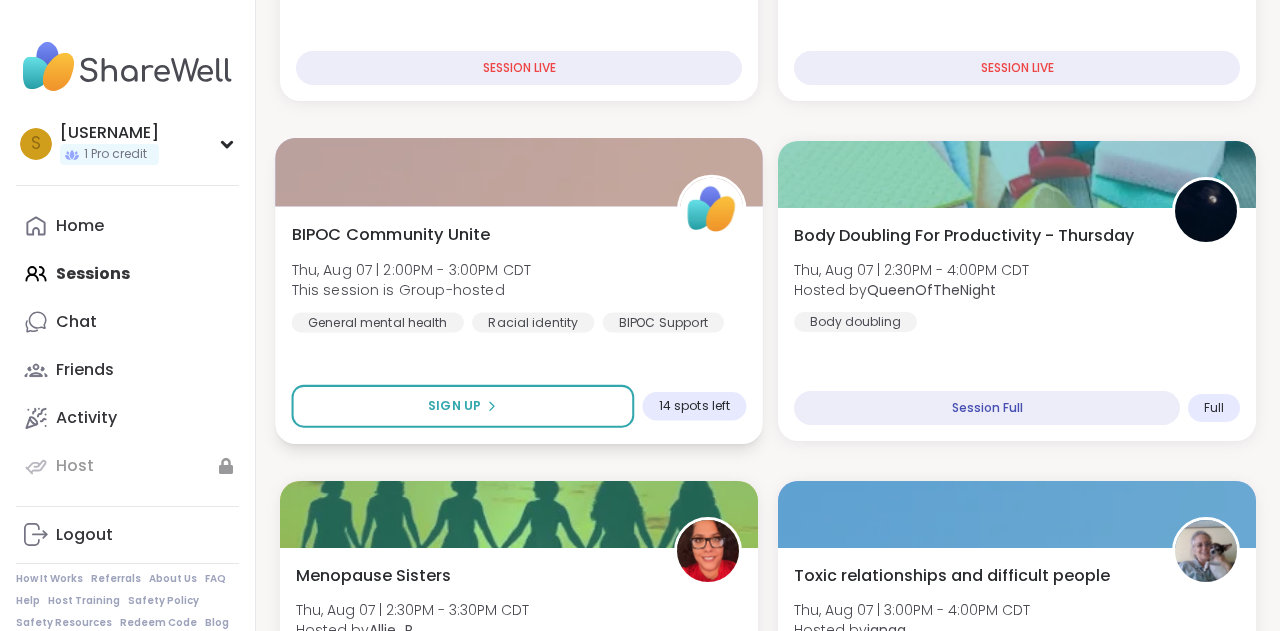 click on "BIPOC Community Unite  Thu, Aug 07 | 2:00PM - 3:00PM CDT This session is Group-hosted General mental health Racial identity BIPOC Support" at bounding box center [519, 277] 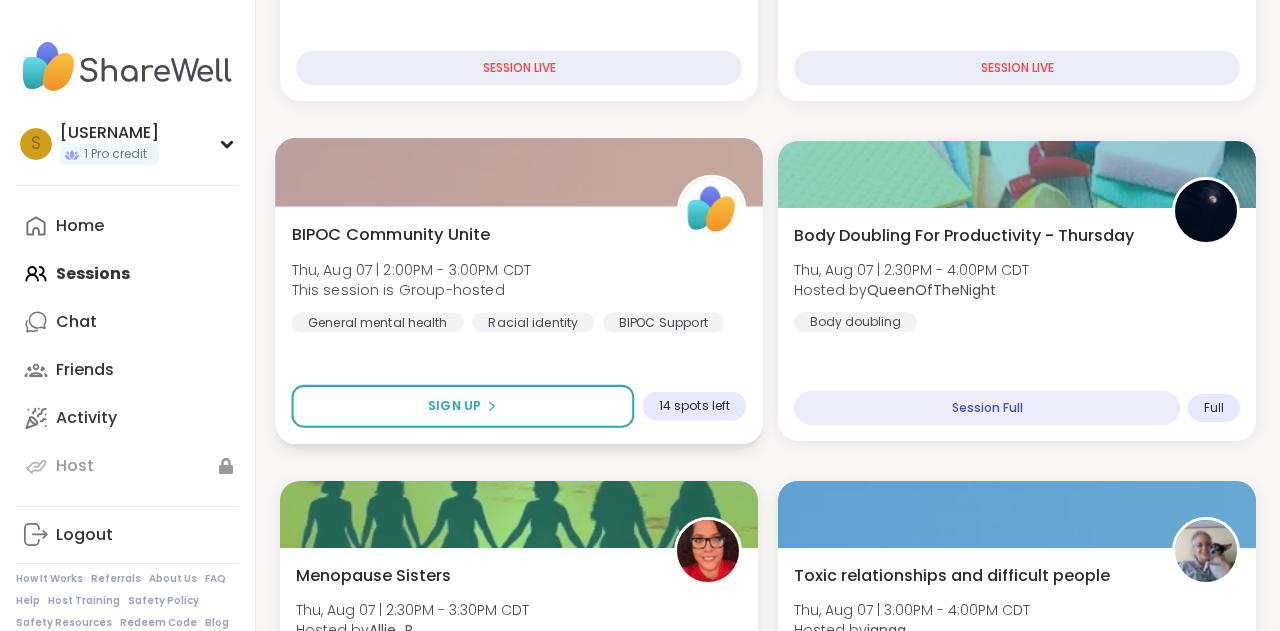 click at bounding box center (519, 172) 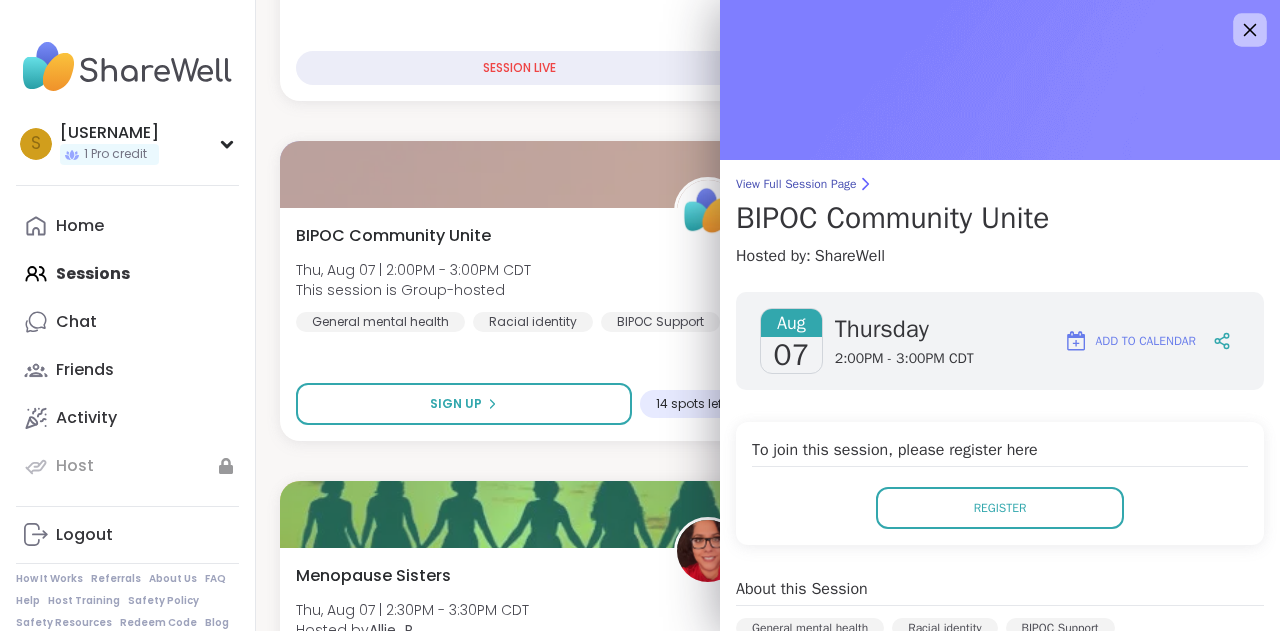 click 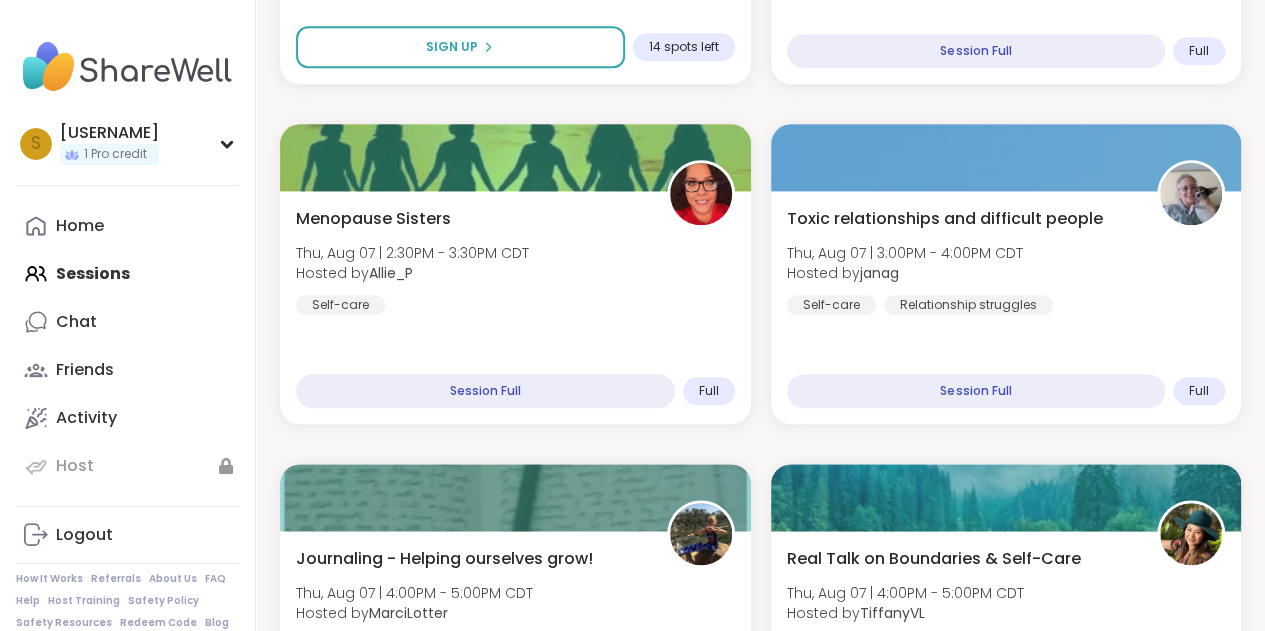 scroll, scrollTop: 1522, scrollLeft: 0, axis: vertical 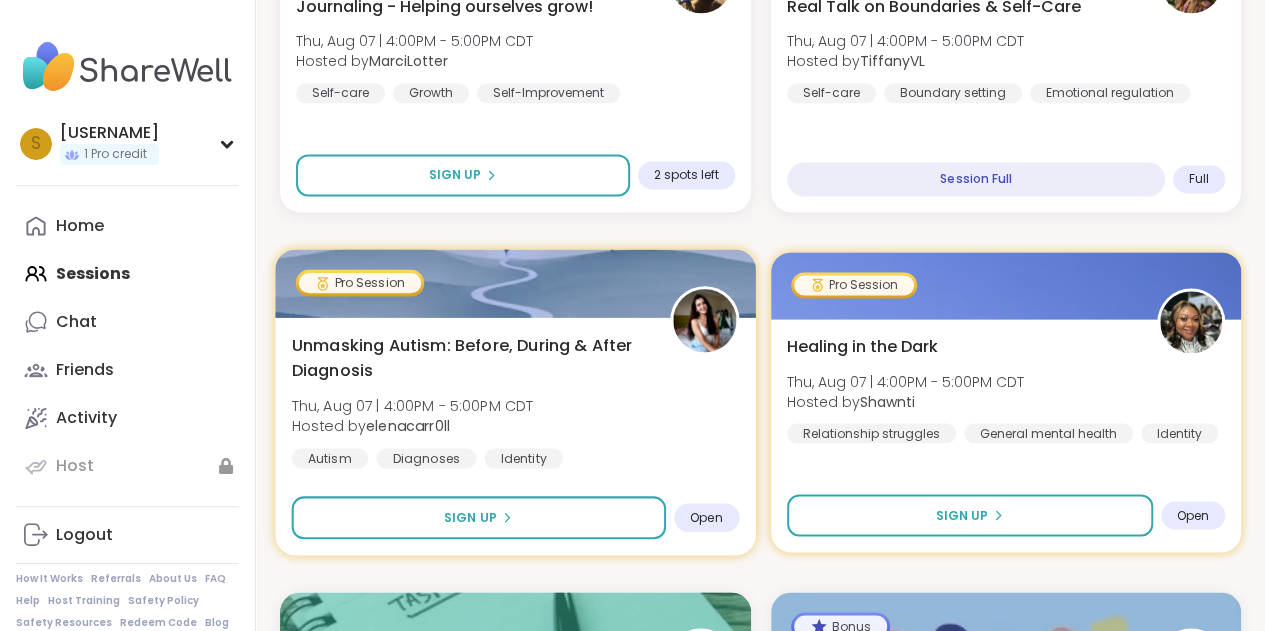 click on "Unmasking Autism: Before, During & After Diagnosis Thu, Aug 07 | 4:00PM - 5:00PM CDT Hosted by  @[USERNAME] Autism Diagnoses Identity" at bounding box center (515, 400) 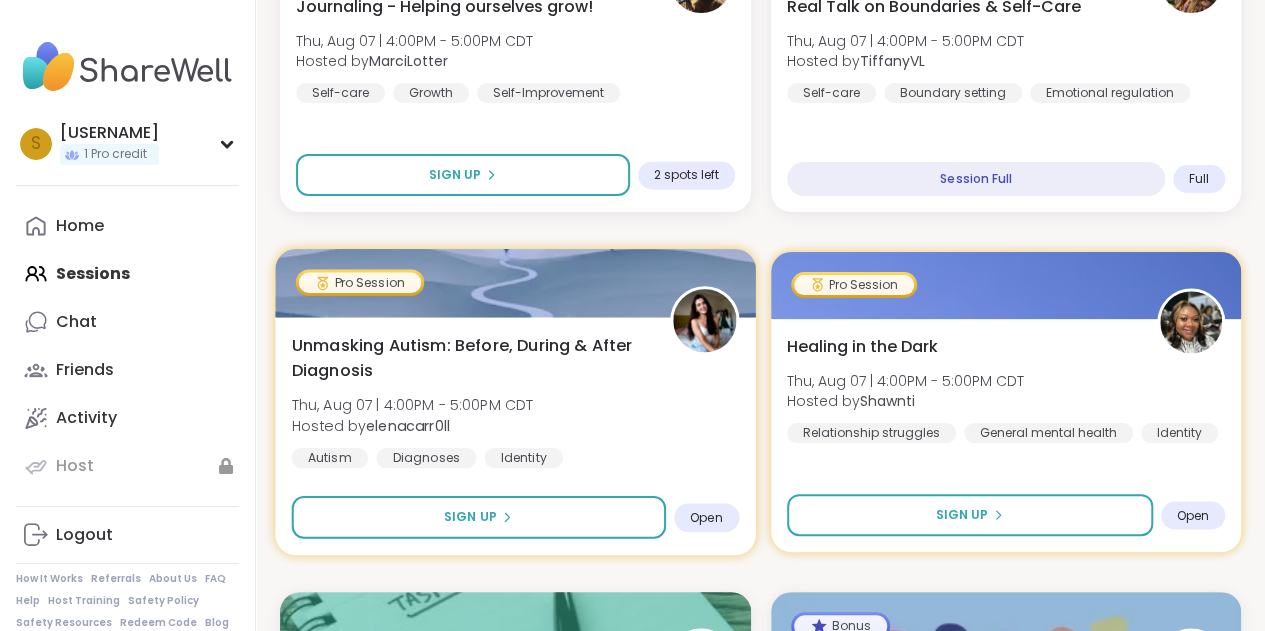 scroll, scrollTop: 1486, scrollLeft: 0, axis: vertical 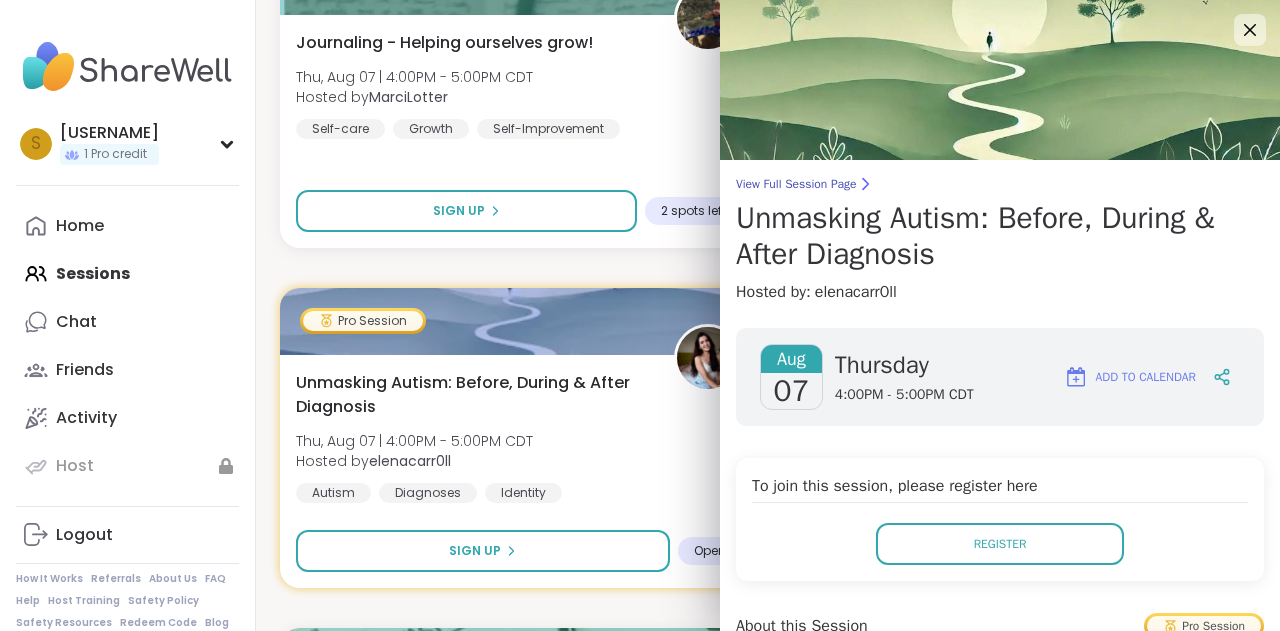 click on "Bonus Become a ShareWell Host (info session) Thu, Aug 07 | 1:00PM - 1:45PM CDT Hosted by  @[USERNAME] Bonus ShareWell Hosts New Members / New Hosts SESSION LIVE Body Doubling For Productivity - Thursday Thu, Aug 07 | 1:00PM - 2:30PM CDT Hosted by  @[USERNAME] Body doubling SESSION LIVE BIPOC Community Unite  Thu, Aug 07 | 2:00PM - 3:00PM CDT This session is Group-hosted General mental health Racial identity BIPOC Support Sign Up 14 spots left Body Doubling For Productivity - Thursday Thu, Aug 07 | 2:30PM - 4:00PM CDT Hosted by  @[USERNAME] Body doubling Session Full Full Menopause Sisters Thu, Aug 07 | 2:30PM - 3:30PM CDT Hosted by  @[USERNAME] Self-care Session Full Full Toxic relationships and difficult people Thu, Aug 07 | 3:00PM - 4:00PM CDT Hosted by  @[USERNAME] Self-care Relationship struggles Session Full Full Journaling - Helping ourselves grow! Thu, Aug 07 | 4:00PM - 5:00PM CDT Hosted by  @[USERNAME] Self-care Growth Self-Improvement Sign Up 2 spots left Real Talk on Boundaries & Self-Care Hosted by  Full" at bounding box center (768, 1968) 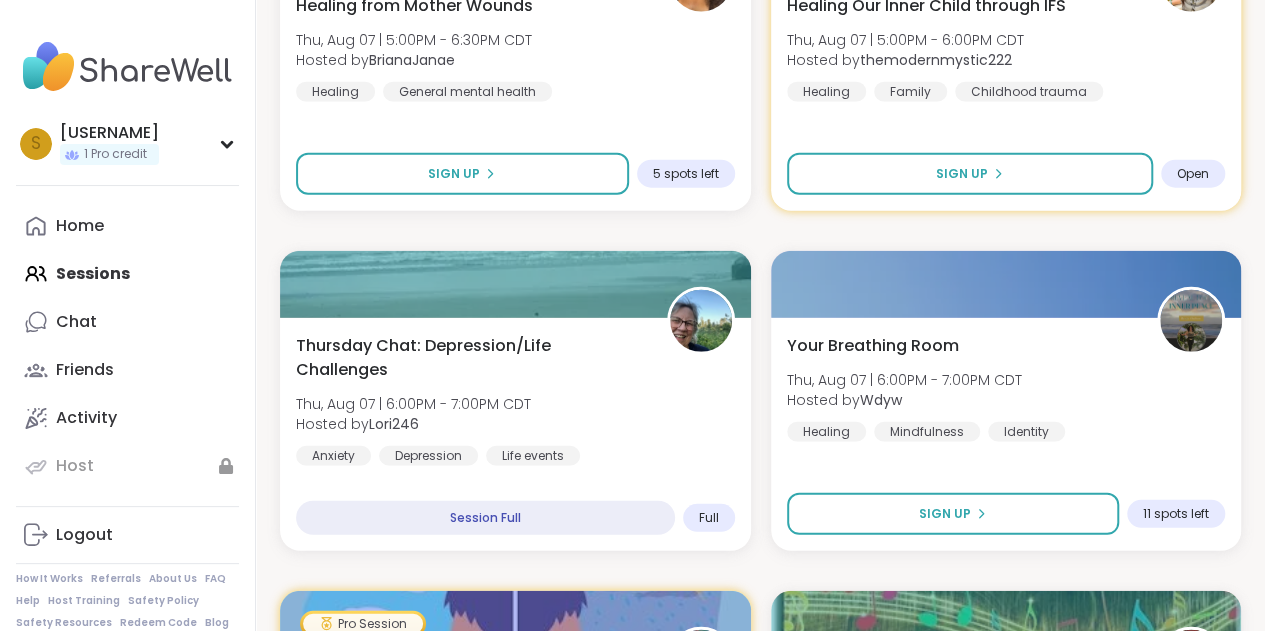 scroll, scrollTop: 2565, scrollLeft: 0, axis: vertical 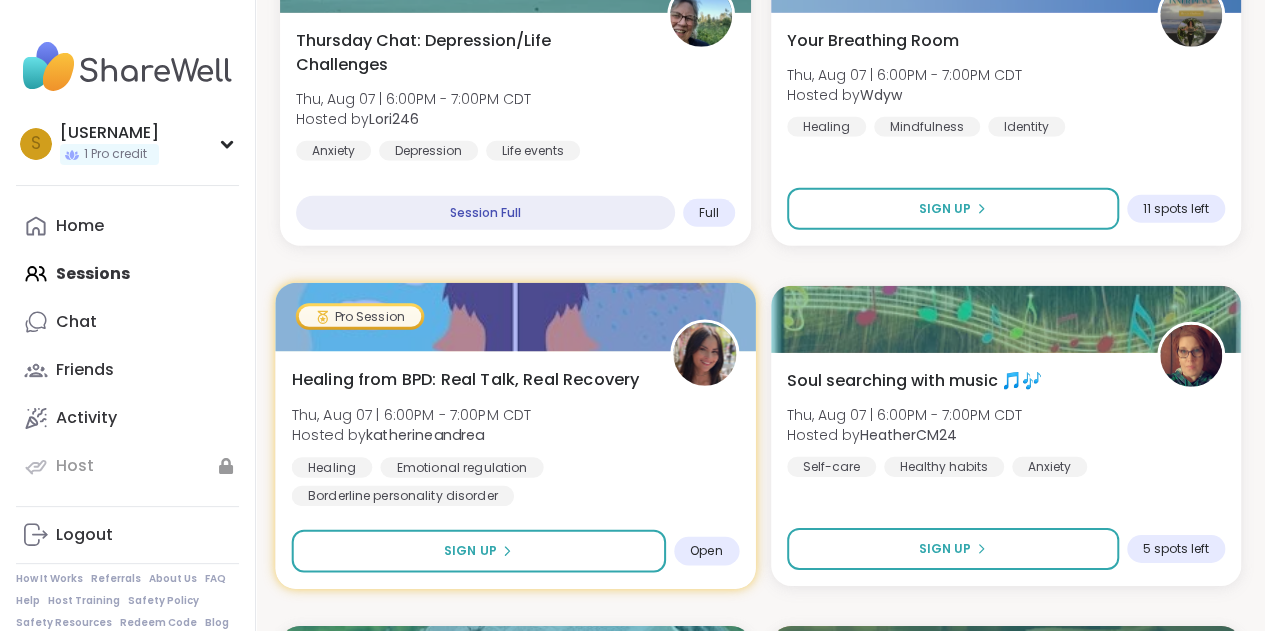 click on "Healing from BPD: Real Talk, Real Recovery" at bounding box center (466, 379) 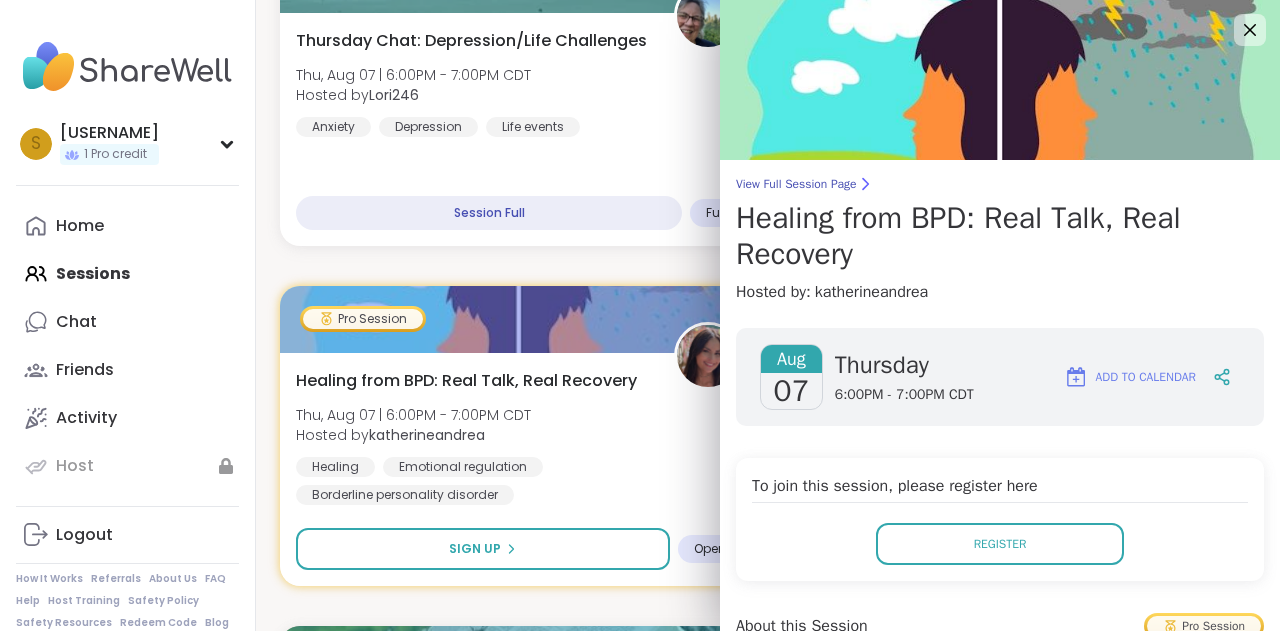click on "Aug 07 Thursday 6:00PM - 7:00PM CDT Add to Calendar" at bounding box center [1000, 377] 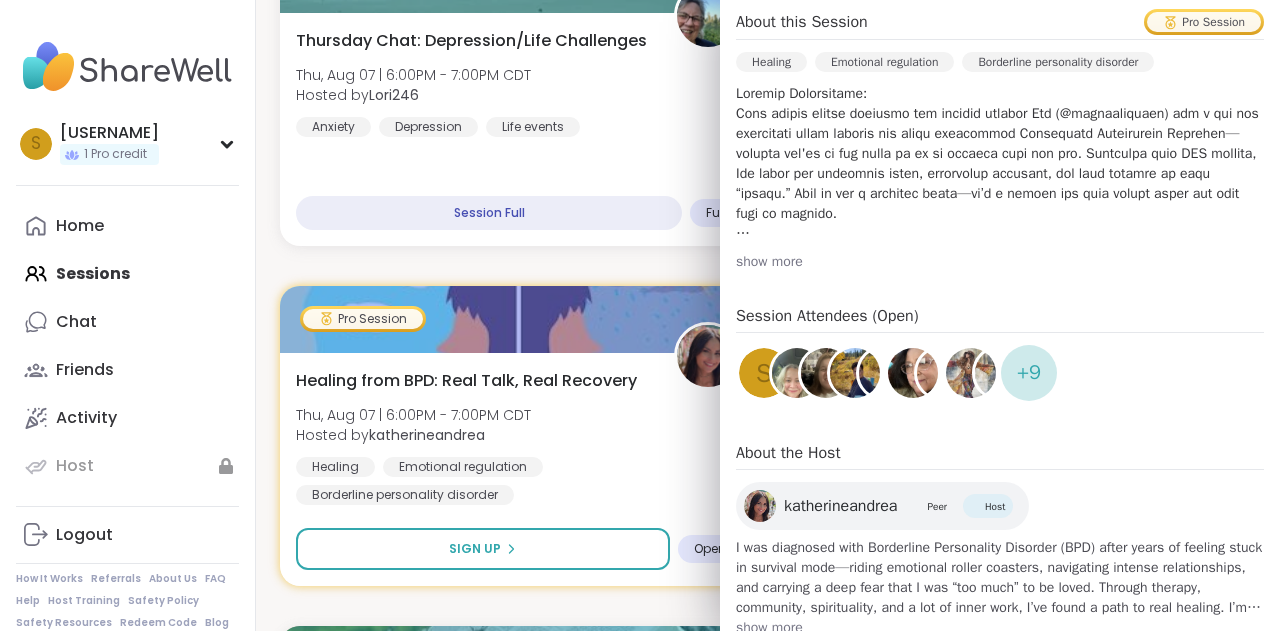 scroll, scrollTop: 656, scrollLeft: 0, axis: vertical 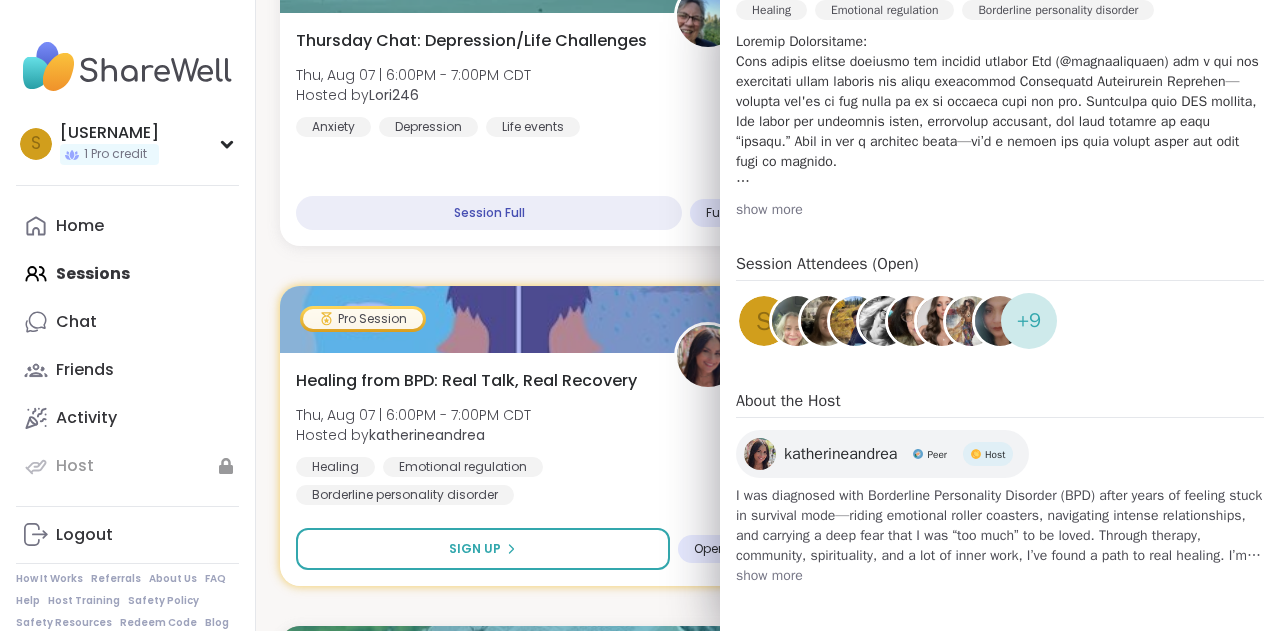 click on "Bonus Become a ShareWell Host (info session) Thu, Aug 07 | 1:00PM - 1:45PM CDT Hosted by  @[USERNAME] Bonus ShareWell Hosts New Members / New Hosts SESSION LIVE Body Doubling For Productivity - Thursday Thu, Aug 07 | 1:00PM - 2:30PM CDT Hosted by  @[USERNAME] Body doubling SESSION LIVE BIPOC Community Unite  Thu, Aug 07 | 2:00PM - 3:00PM CDT This session is Group-hosted General mental health Racial identity BIPOC Support Sign Up 14 spots left Body Doubling For Productivity - Thursday Thu, Aug 07 | 2:30PM - 4:00PM CDT Hosted by  @[USERNAME] Body doubling Session Full Full Menopause Sisters Thu, Aug 07 | 2:30PM - 3:30PM CDT Hosted by  @[USERNAME] Self-care Session Full Full Toxic relationships and difficult people Thu, Aug 07 | 3:00PM - 4:00PM CDT Hosted by  @[USERNAME] Self-care Relationship struggles Session Full Full Journaling - Helping ourselves grow! Thu, Aug 07 | 4:00PM - 5:00PM CDT Hosted by  @[USERNAME] Self-care Growth Self-Improvement Sign Up 2 spots left Real Talk on Boundaries & Self-Care Hosted by  Full" at bounding box center (768, 606) 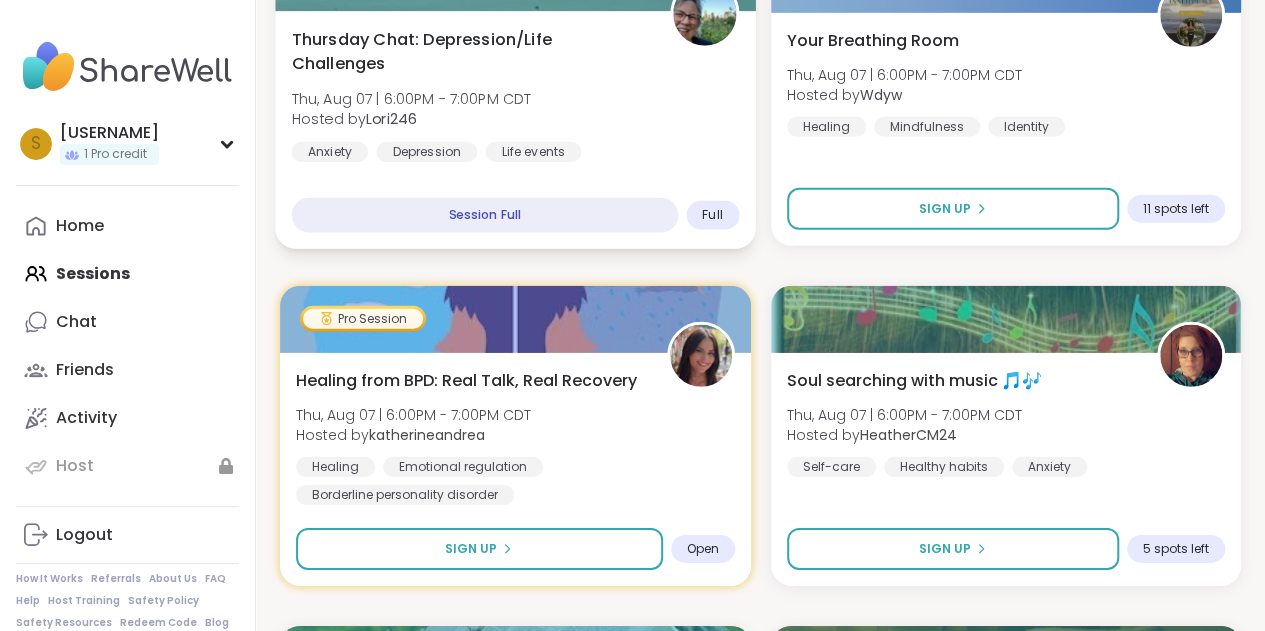 click on "Thursday Chat: Depression/Life Challenges" at bounding box center [469, 51] 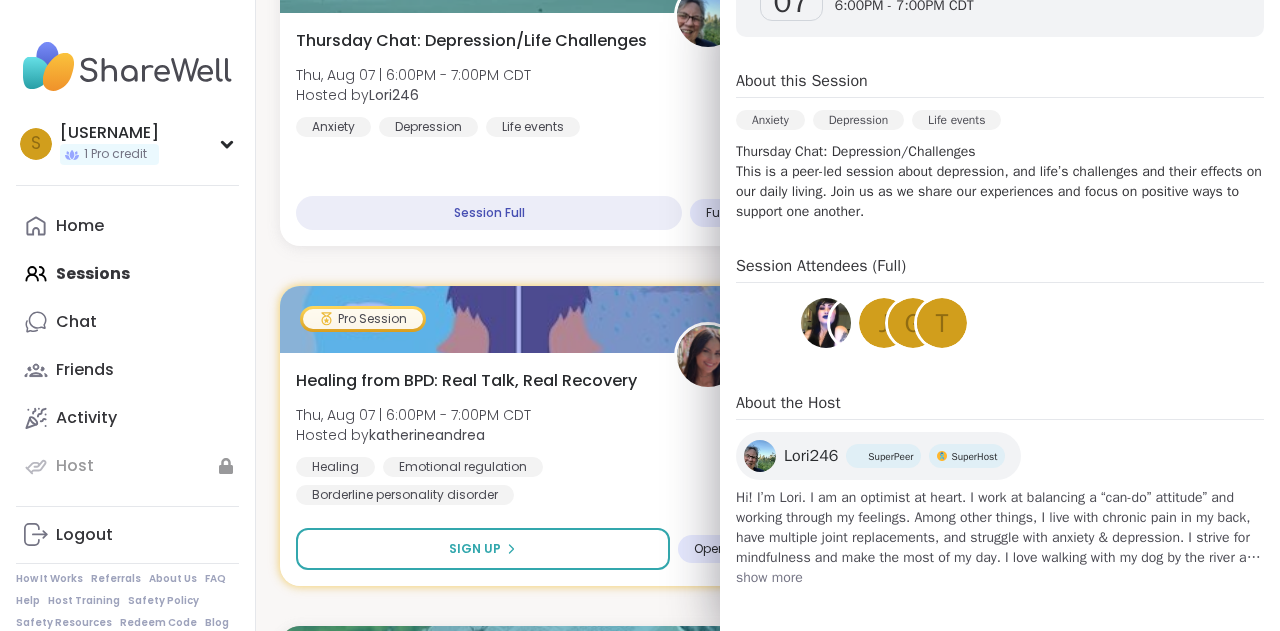 scroll, scrollTop: 392, scrollLeft: 0, axis: vertical 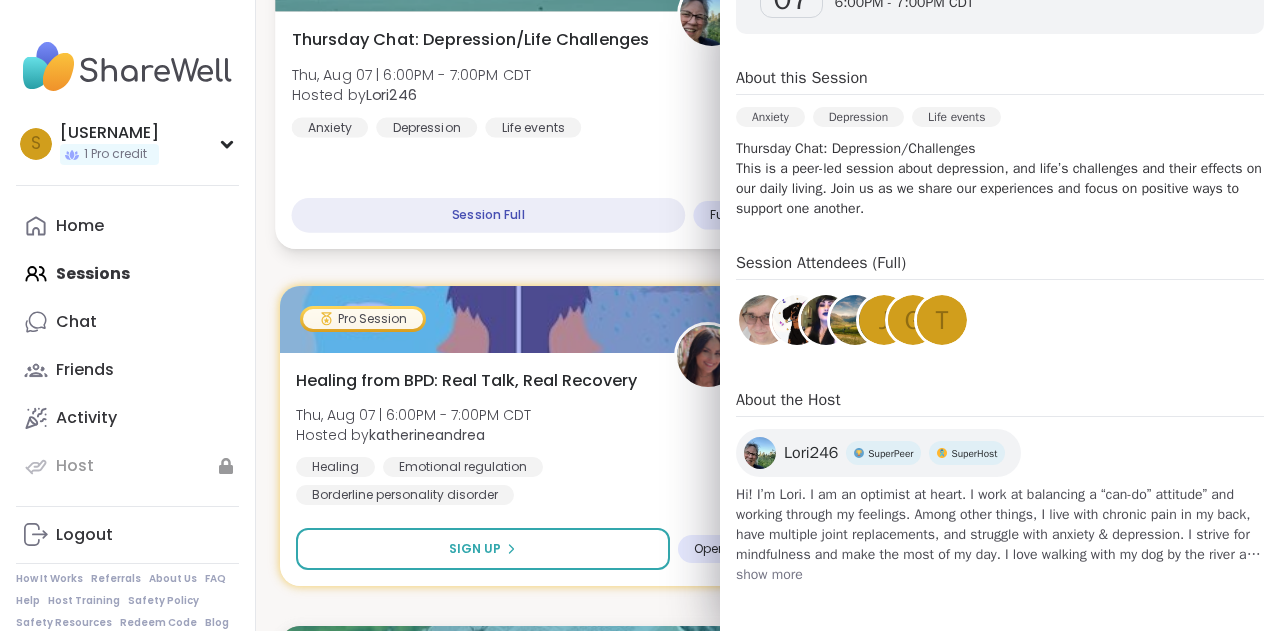 click on "Thursday Chat: Depression/Life Challenges Thu, Aug 07 | 6:00PM - 7:00PM CDT Hosted by  @[USERNAME] Anxiety Depression Life events Session Full Full" at bounding box center (519, 130) 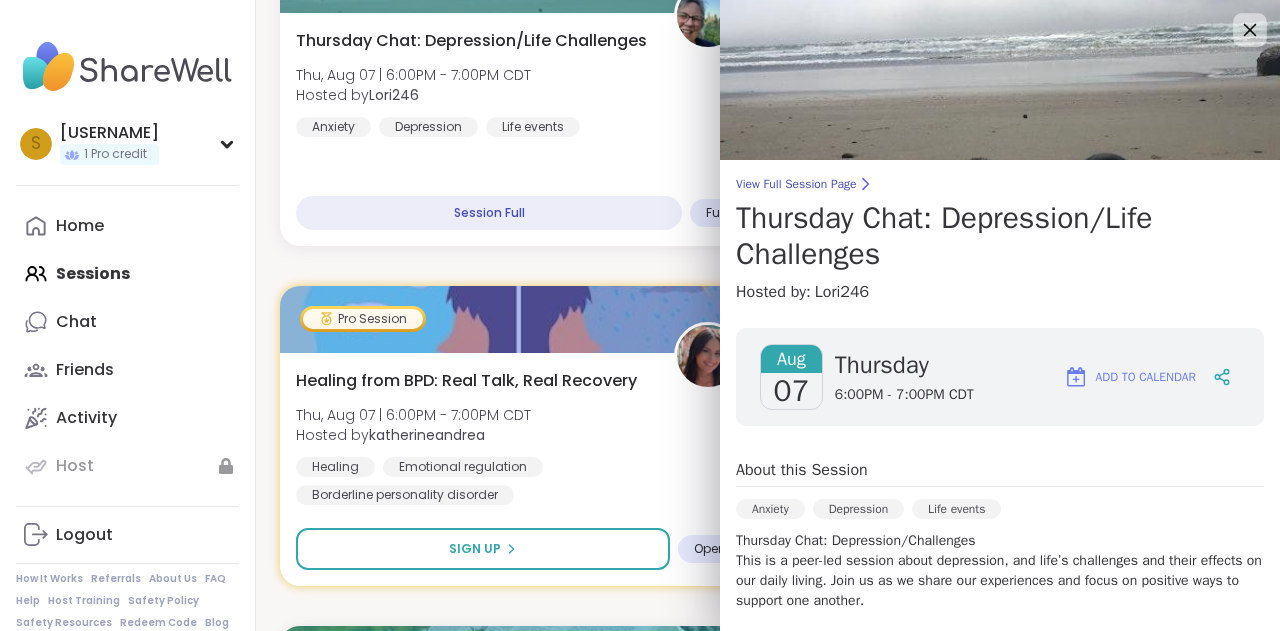 click at bounding box center [1250, 30] 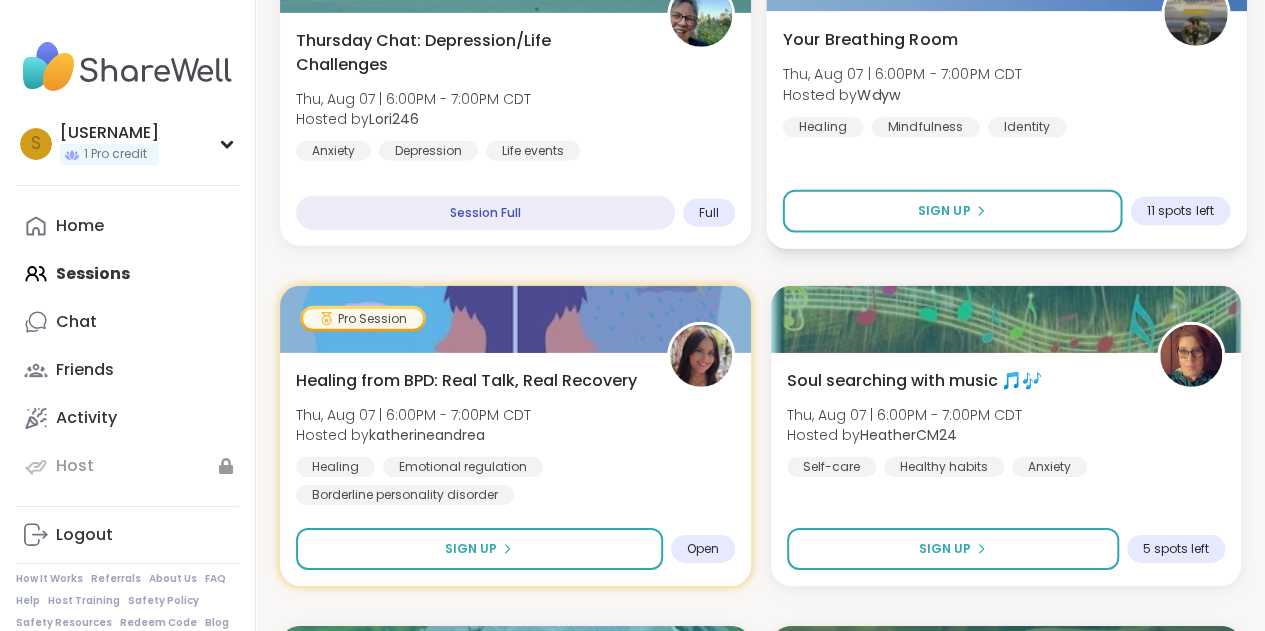 click on "Your Breathing Room" at bounding box center [869, 39] 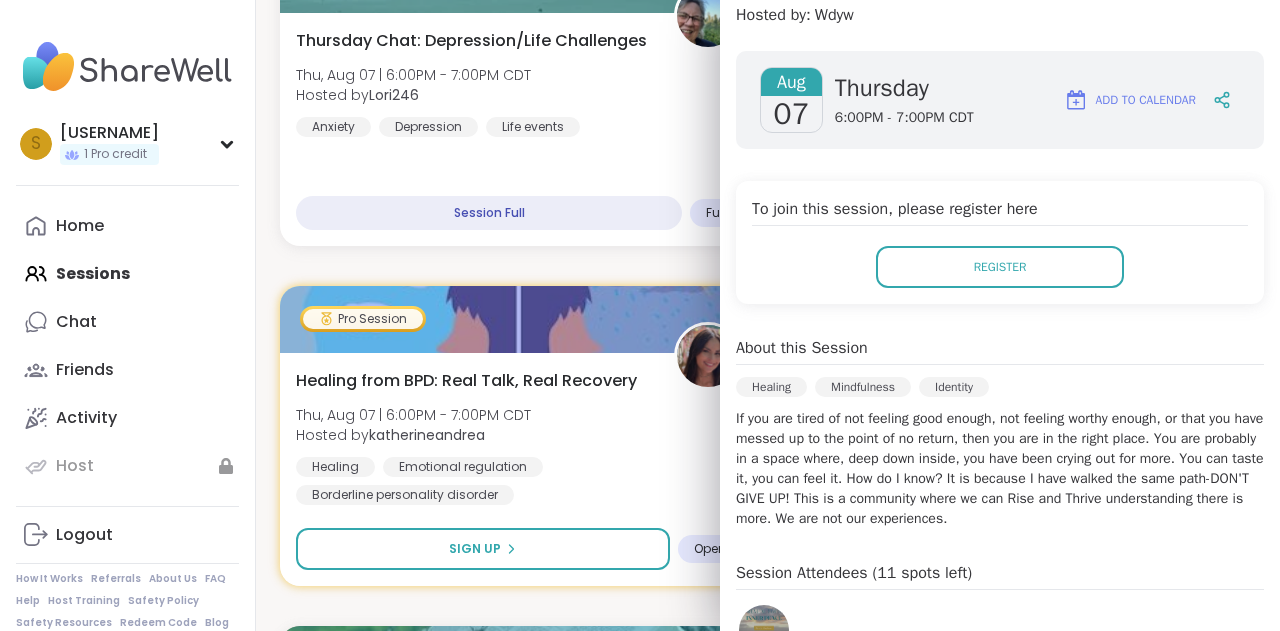 scroll, scrollTop: 244, scrollLeft: 0, axis: vertical 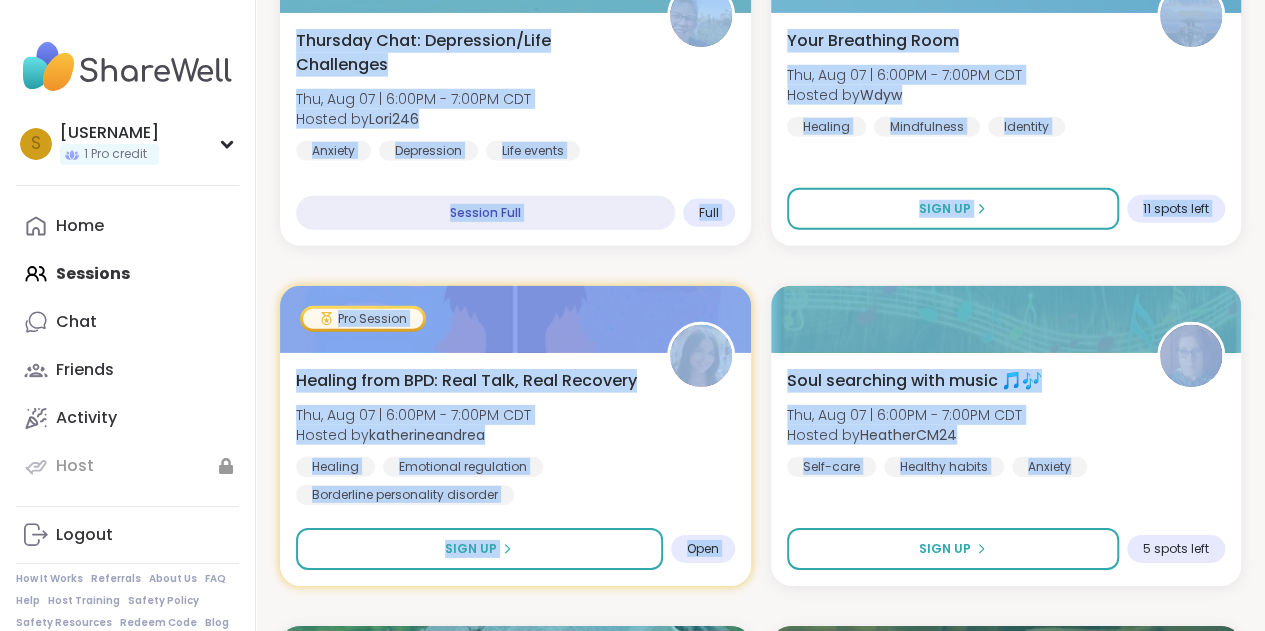 drag, startPoint x: 1279, startPoint y: 474, endPoint x: 1276, endPoint y: 417, distance: 57.07889 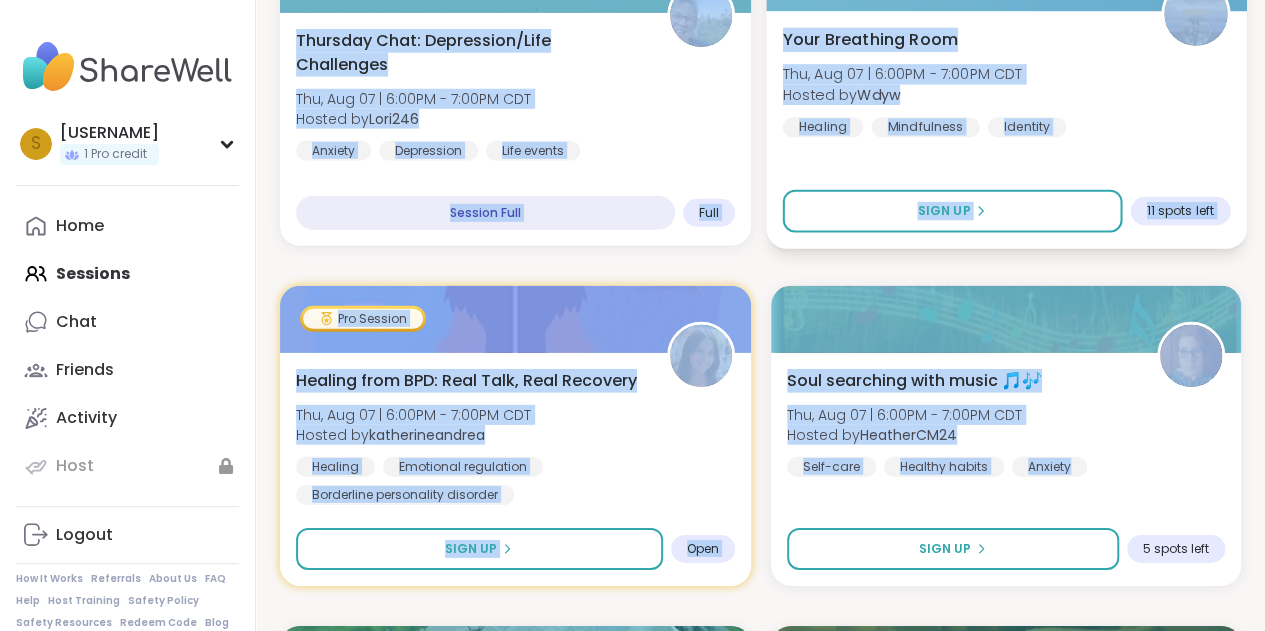 click on "Sign Up 11 spots left" at bounding box center (1005, 211) 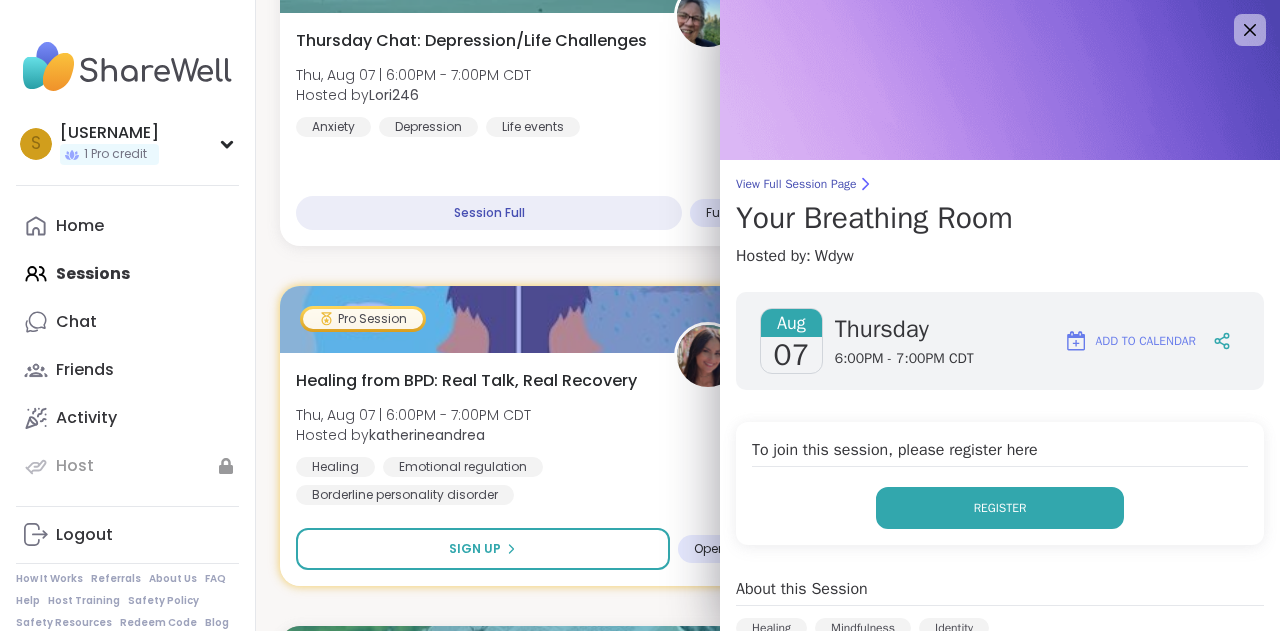 click on "Register" at bounding box center (1000, 508) 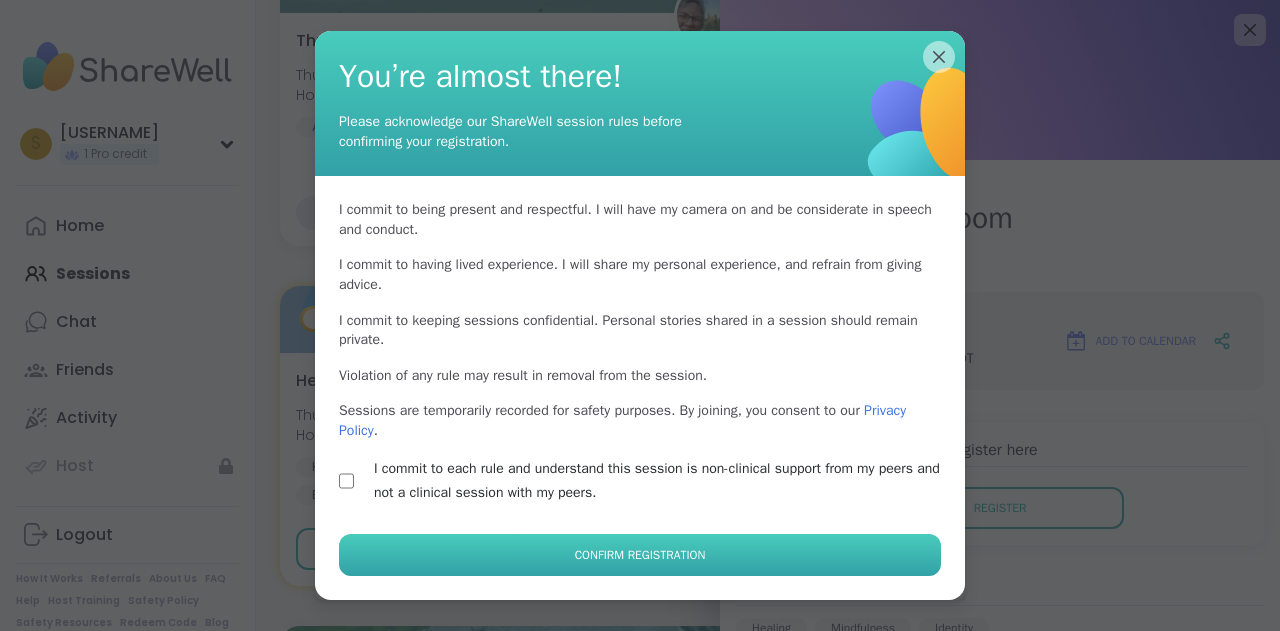 click on "Confirm Registration" at bounding box center [640, 555] 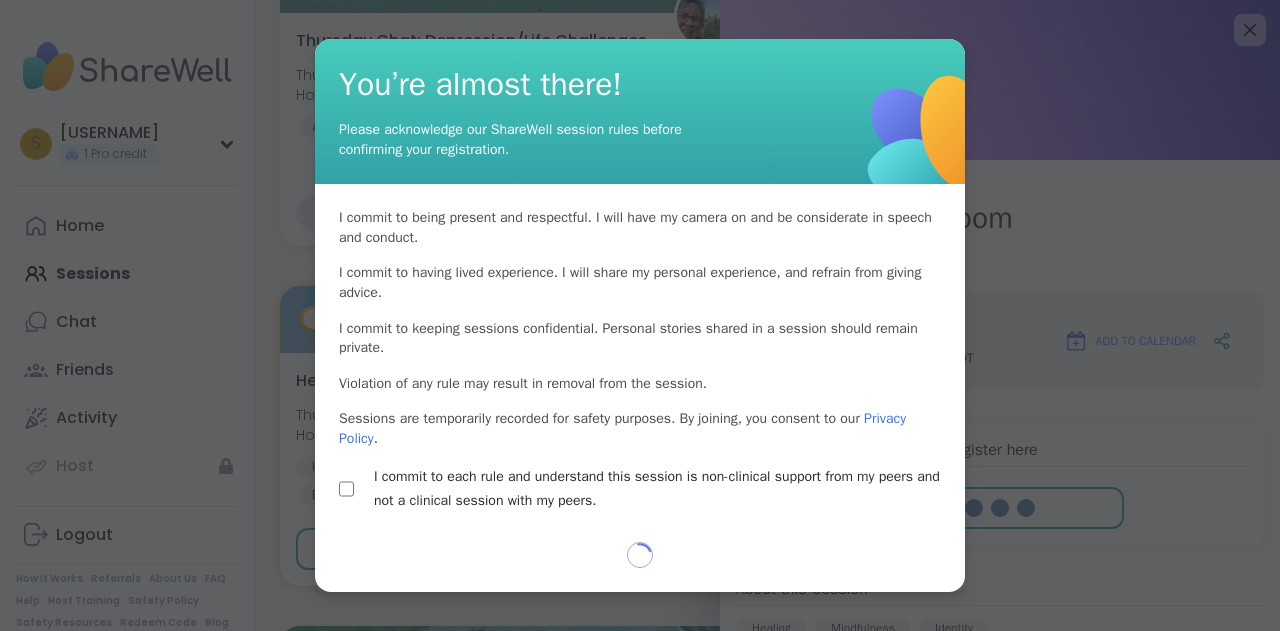 select on "**" 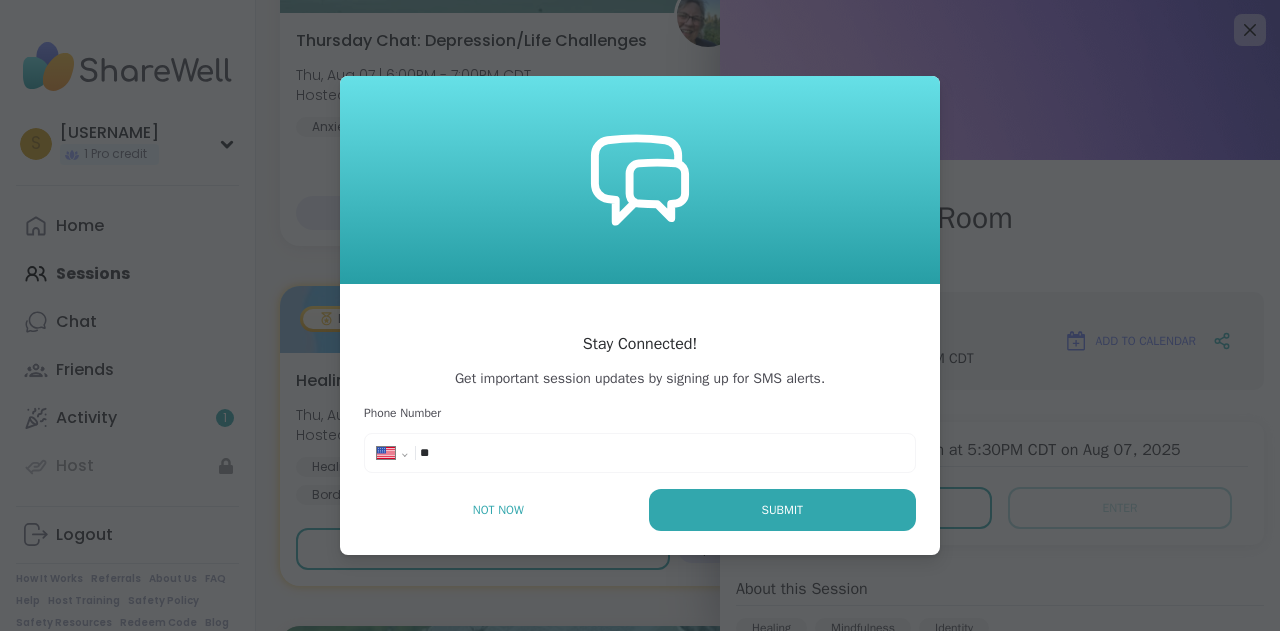 click on "**********" at bounding box center [640, 453] 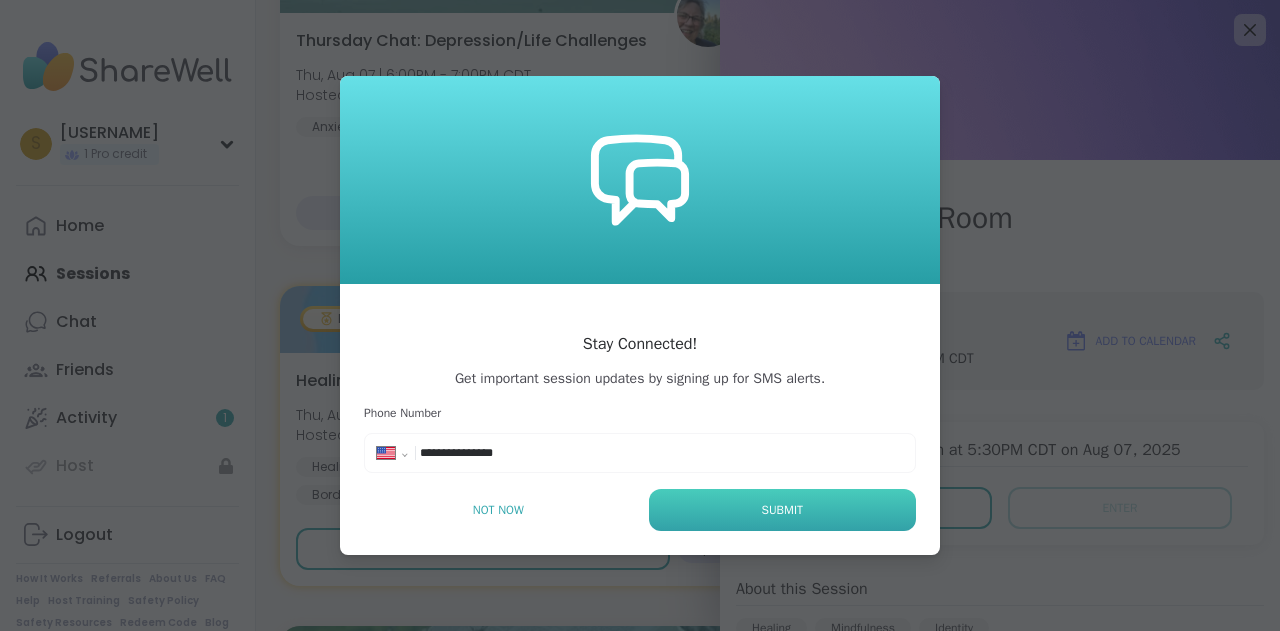 type on "**********" 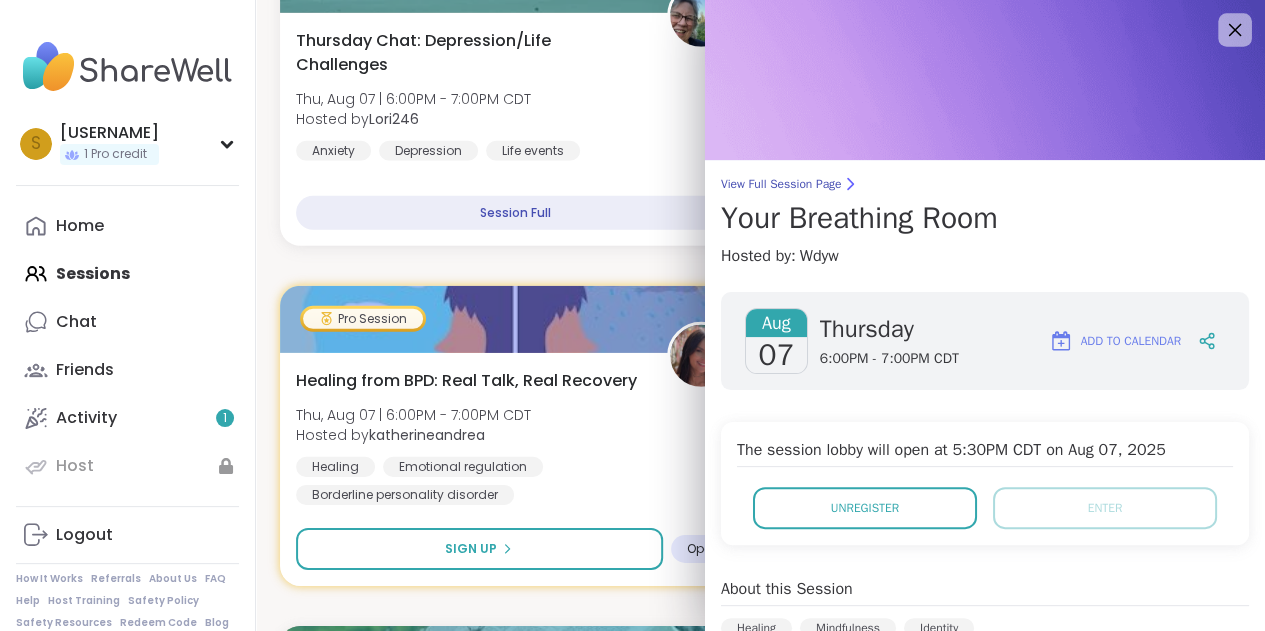 click 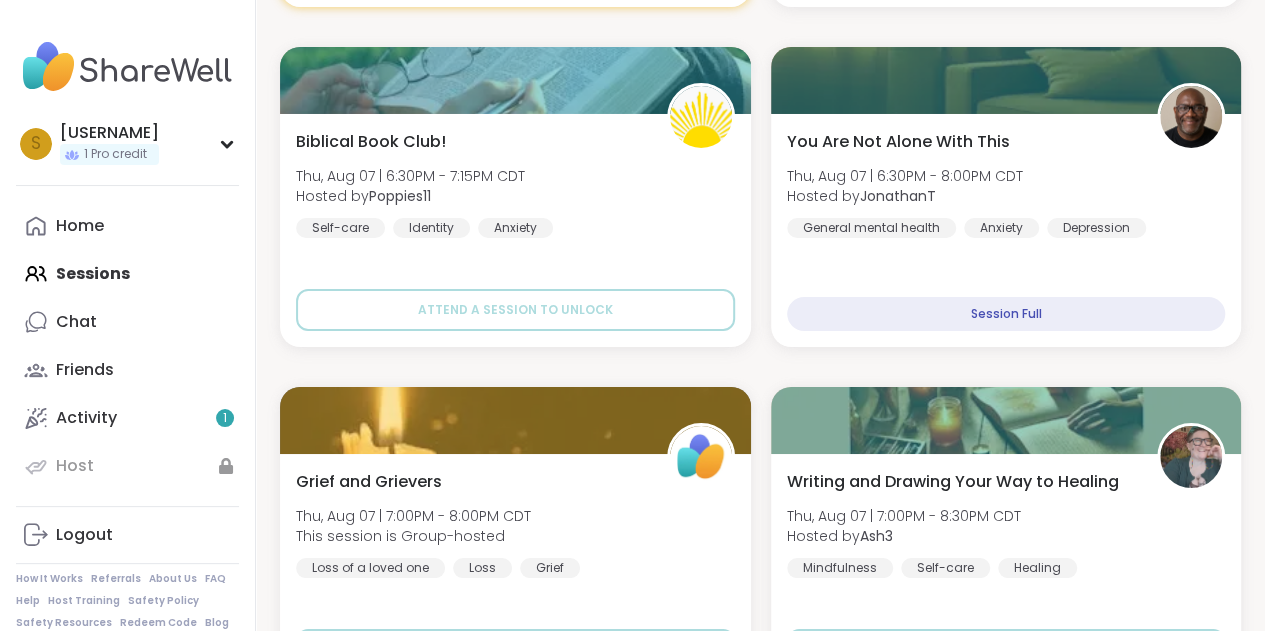 scroll, scrollTop: 3449, scrollLeft: 0, axis: vertical 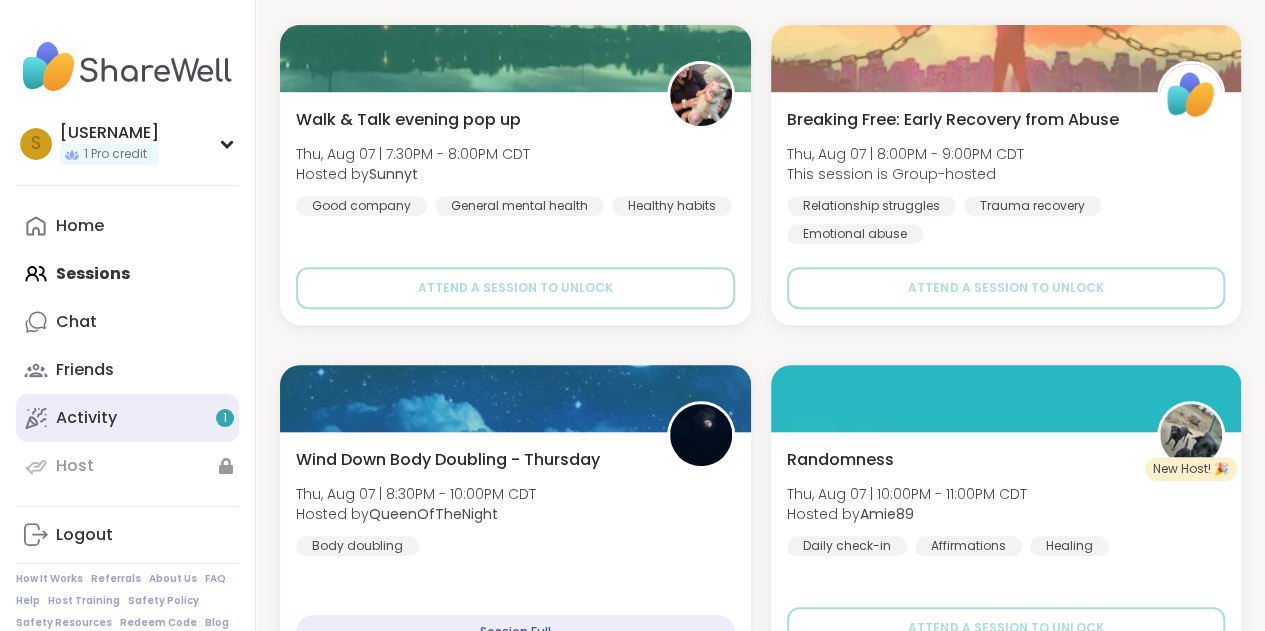 click on "Activity 1" at bounding box center (127, 418) 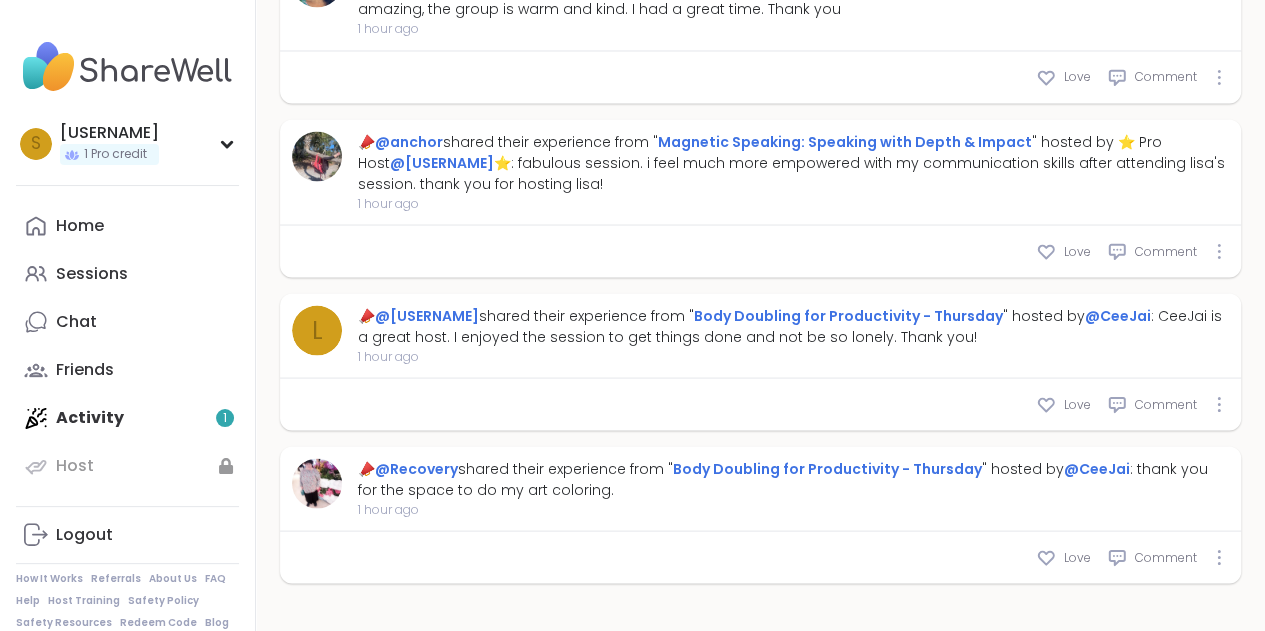 scroll, scrollTop: 2136, scrollLeft: 0, axis: vertical 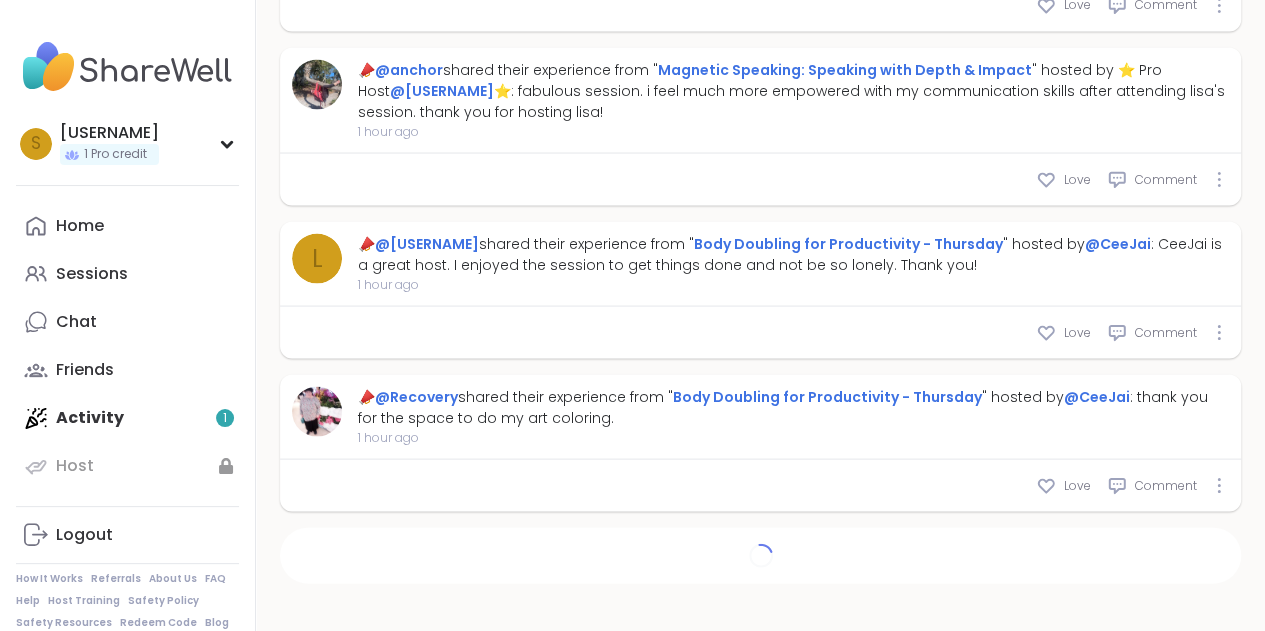type on "*" 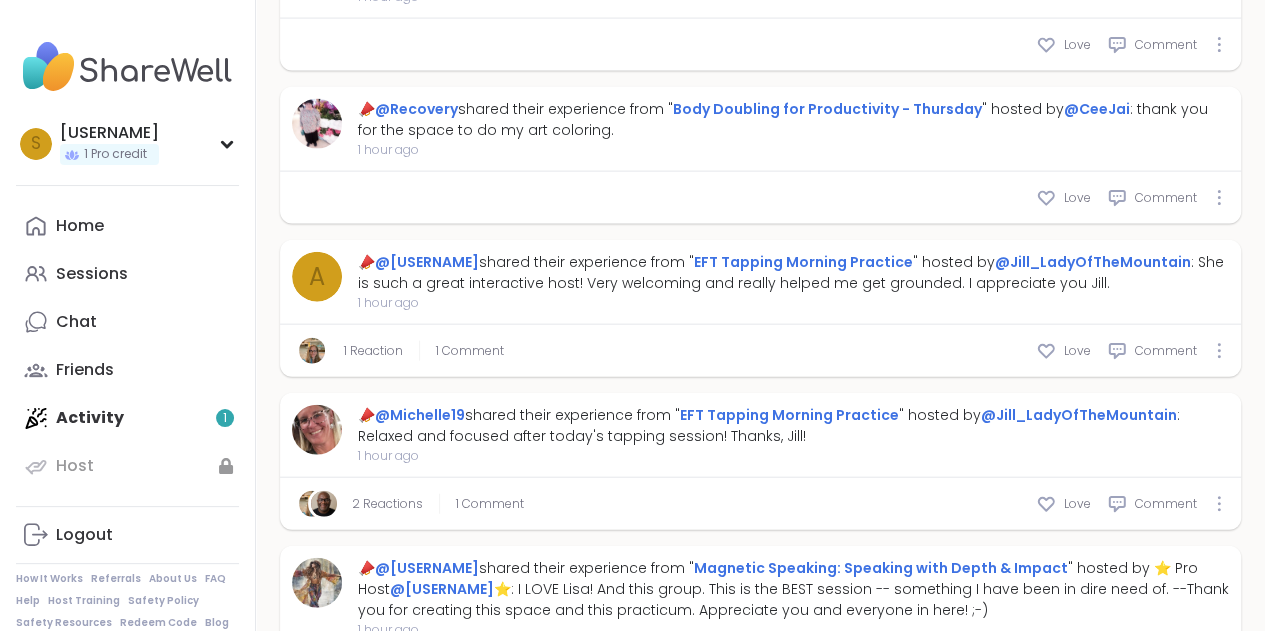scroll, scrollTop: 0, scrollLeft: 0, axis: both 